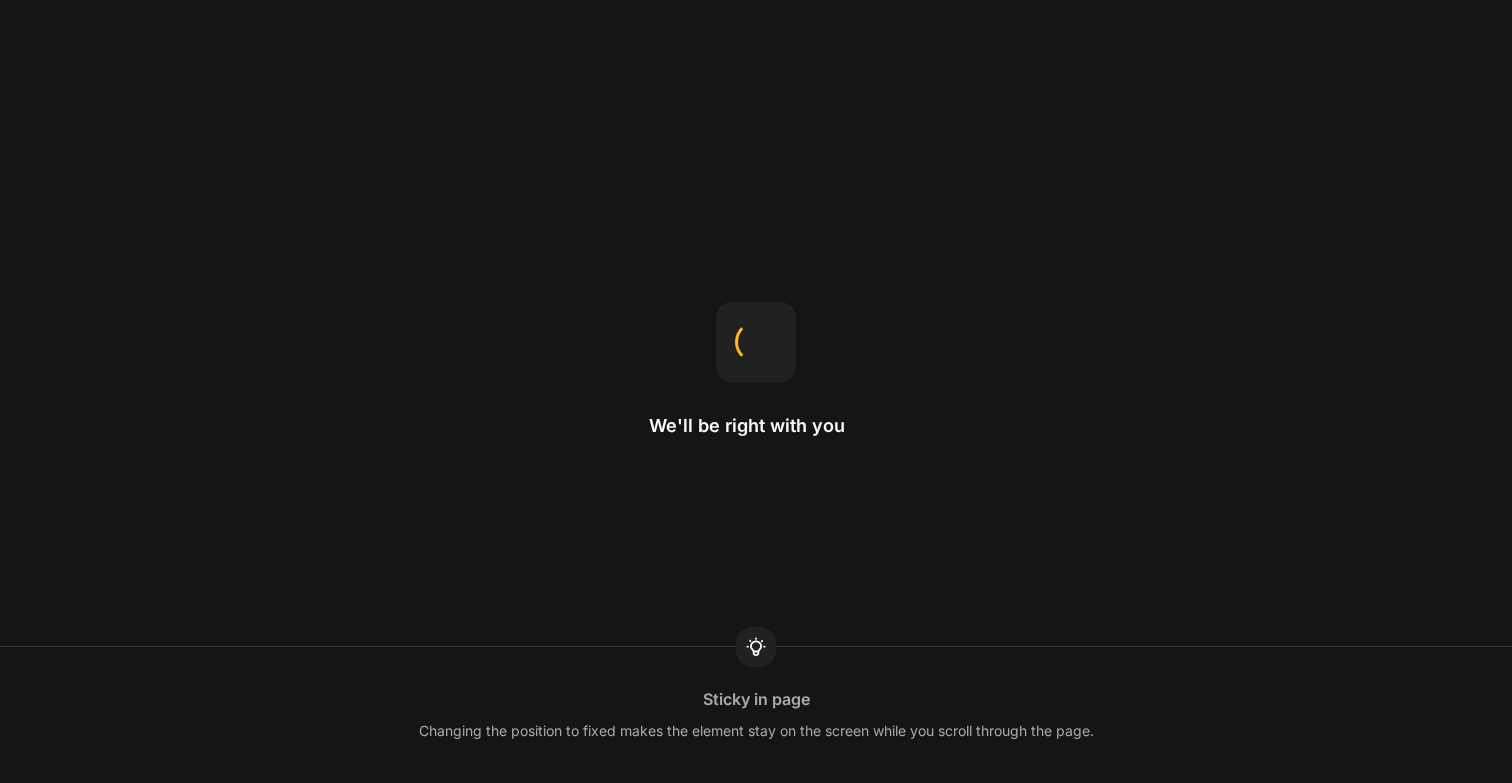 scroll, scrollTop: 0, scrollLeft: 0, axis: both 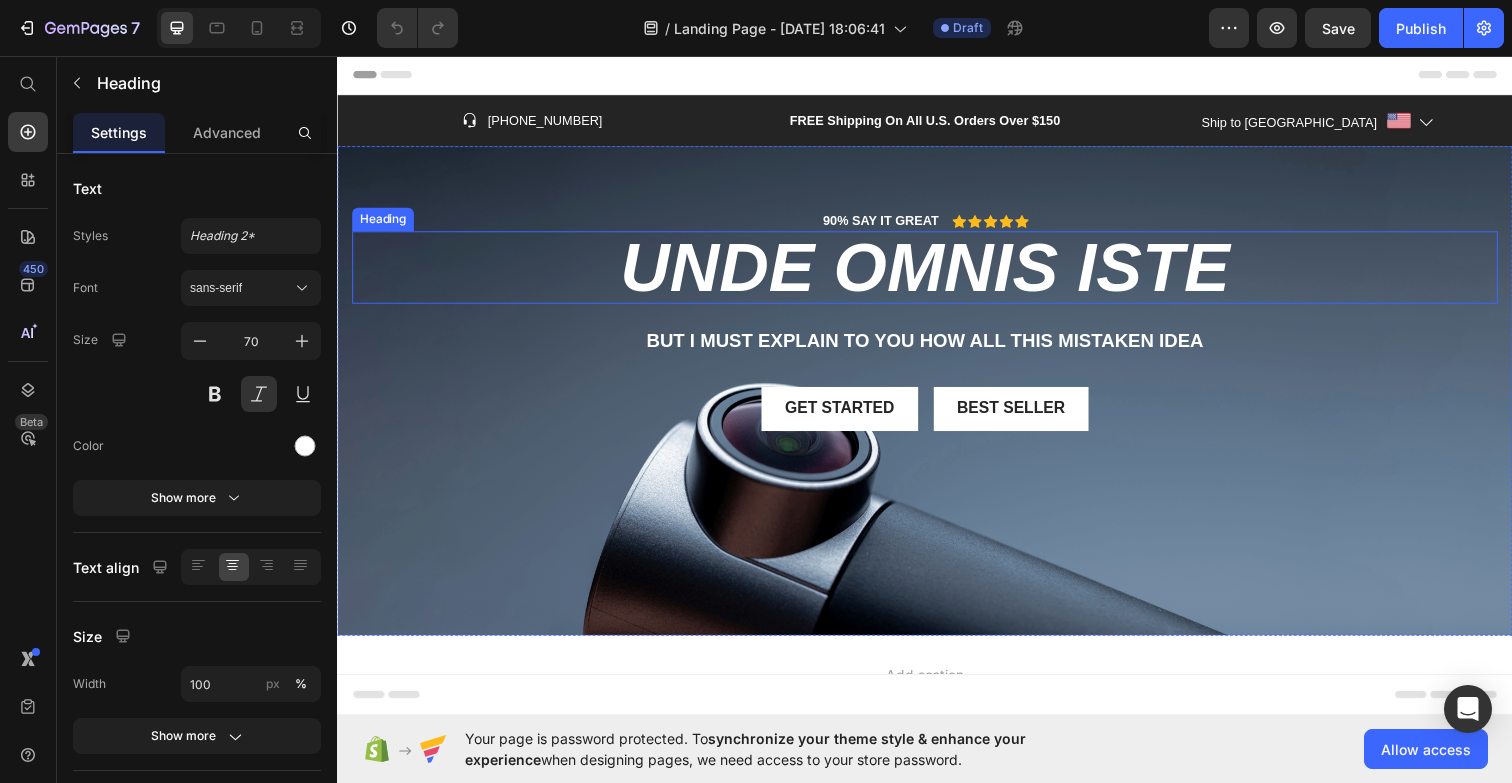 click on "unde omnis iste" at bounding box center [937, 272] 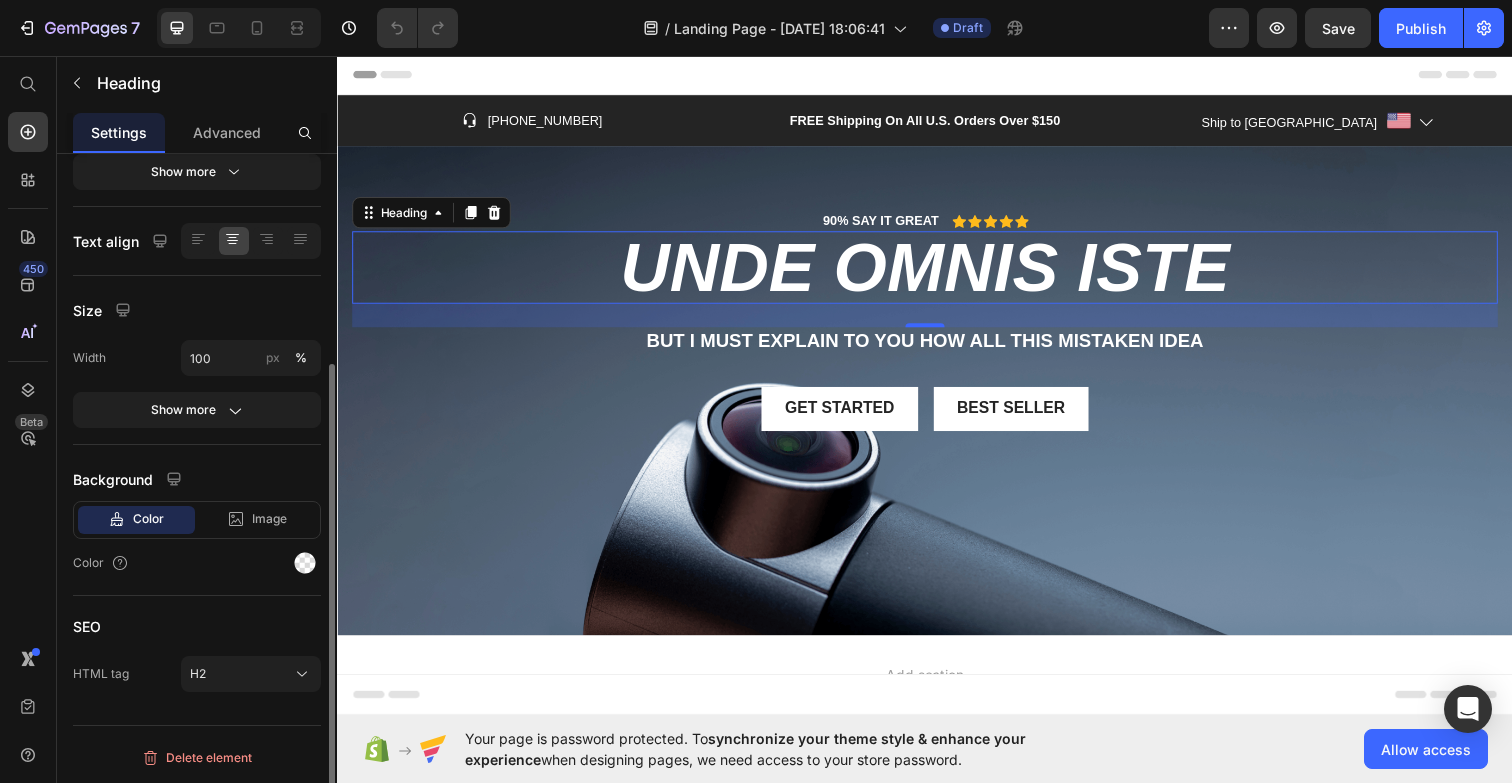 scroll, scrollTop: 0, scrollLeft: 0, axis: both 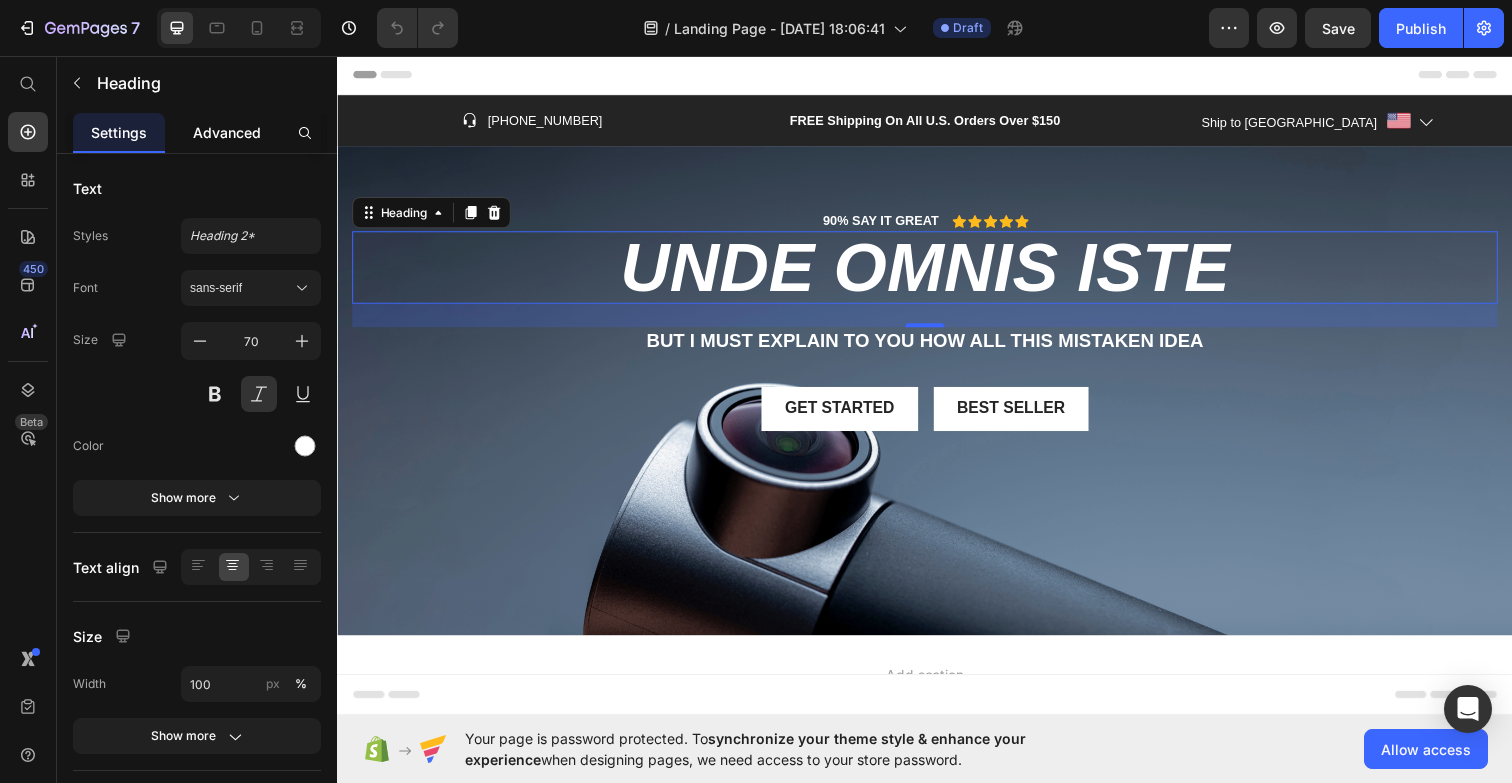 click on "Advanced" 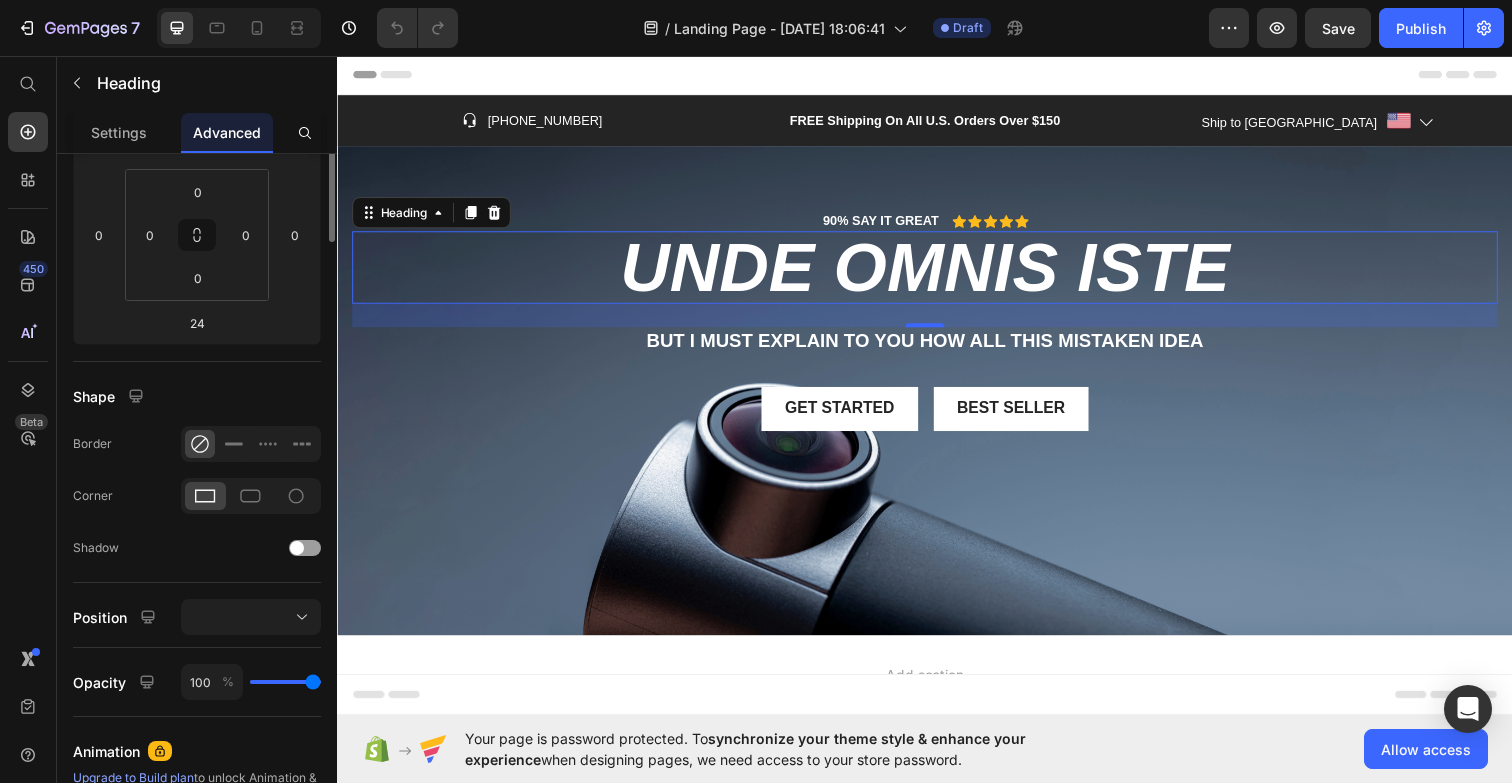 scroll, scrollTop: 415, scrollLeft: 0, axis: vertical 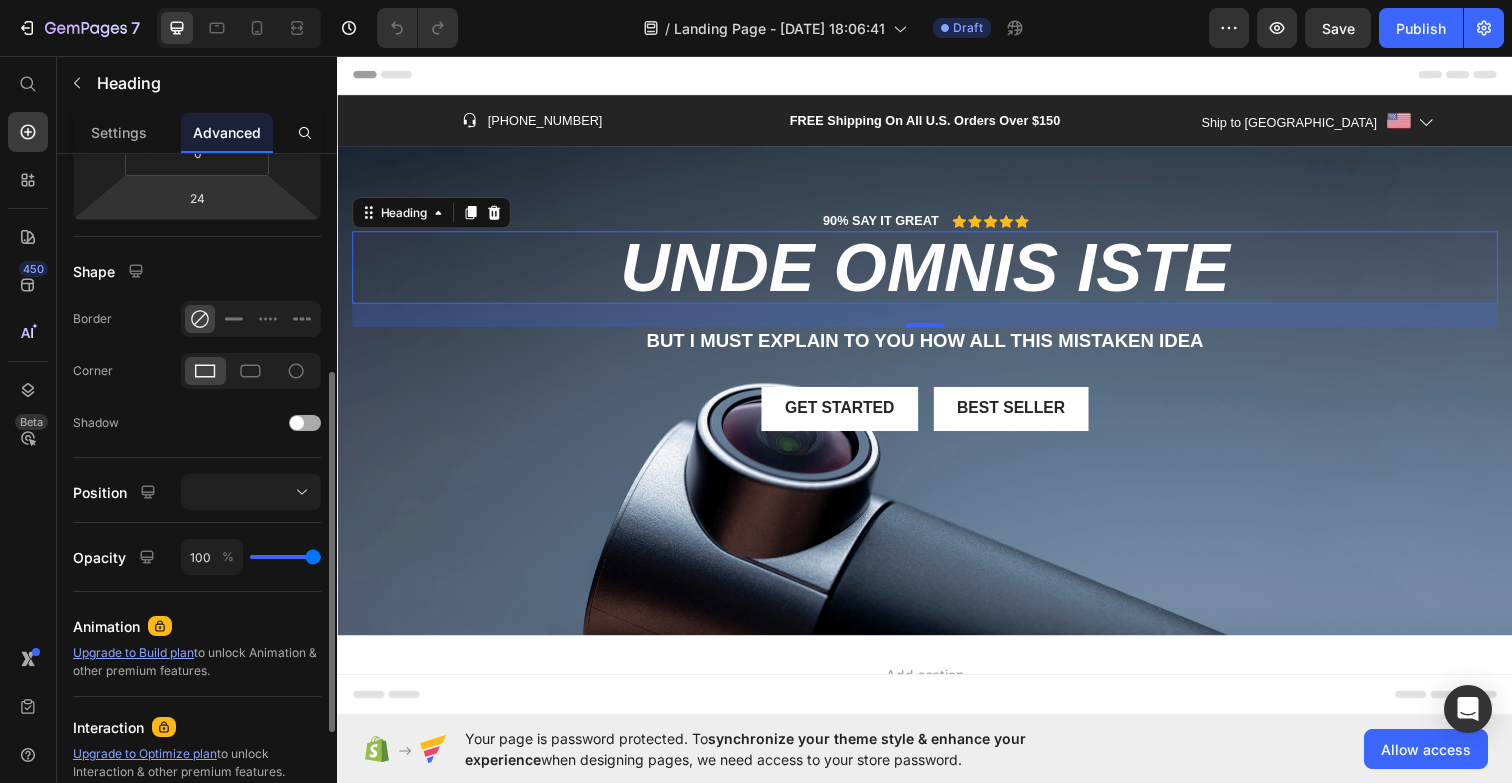 click at bounding box center (305, 423) 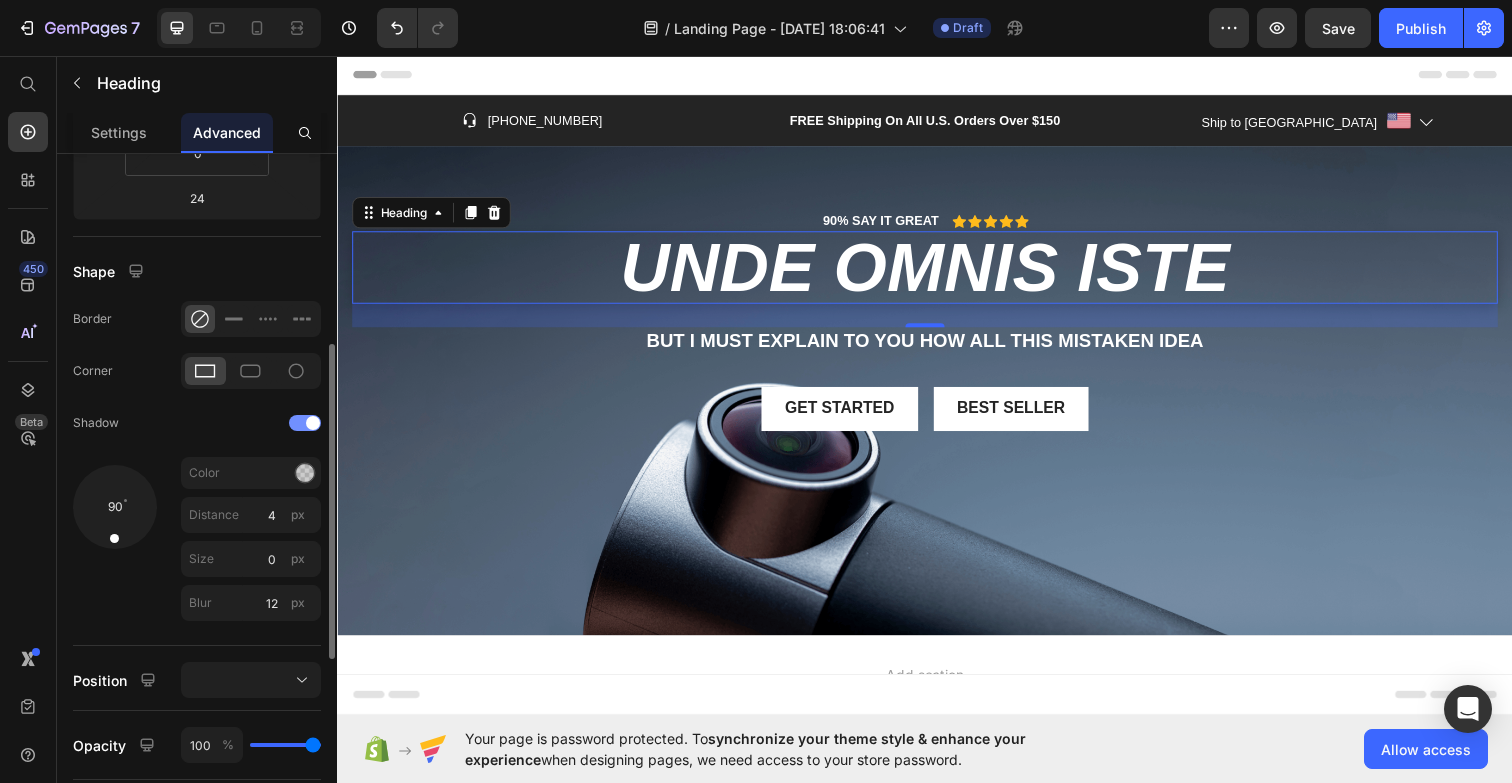 click at bounding box center (305, 423) 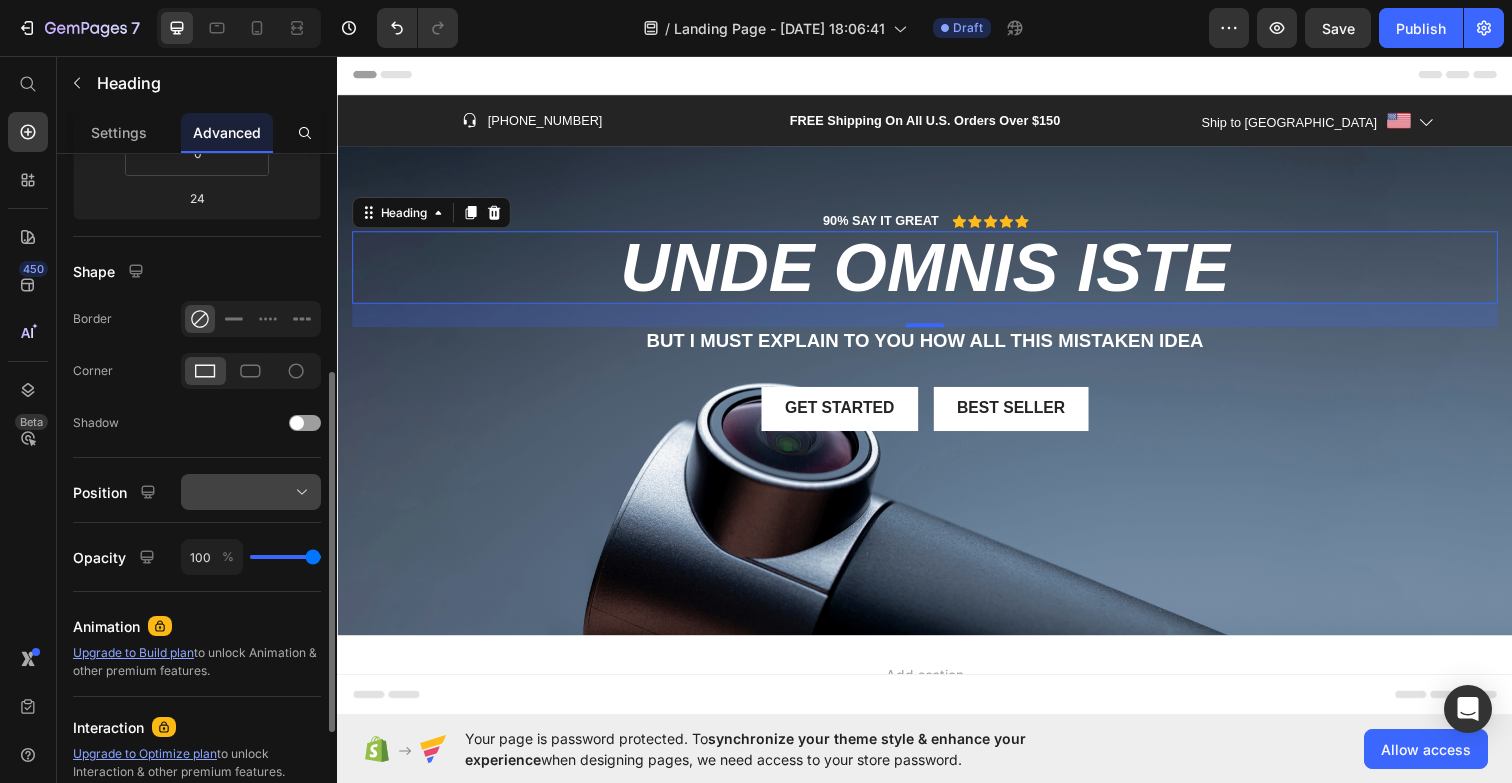 click 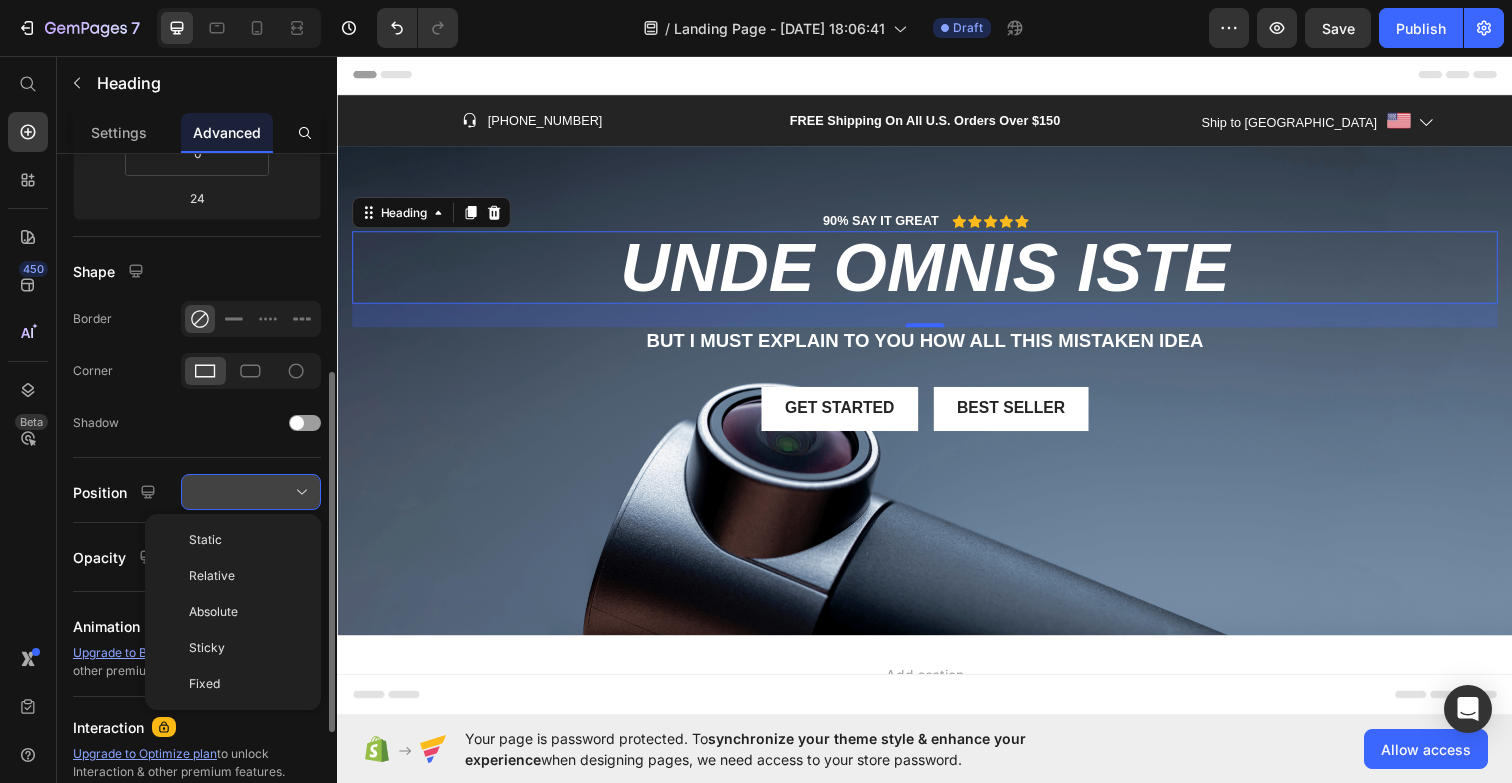 click 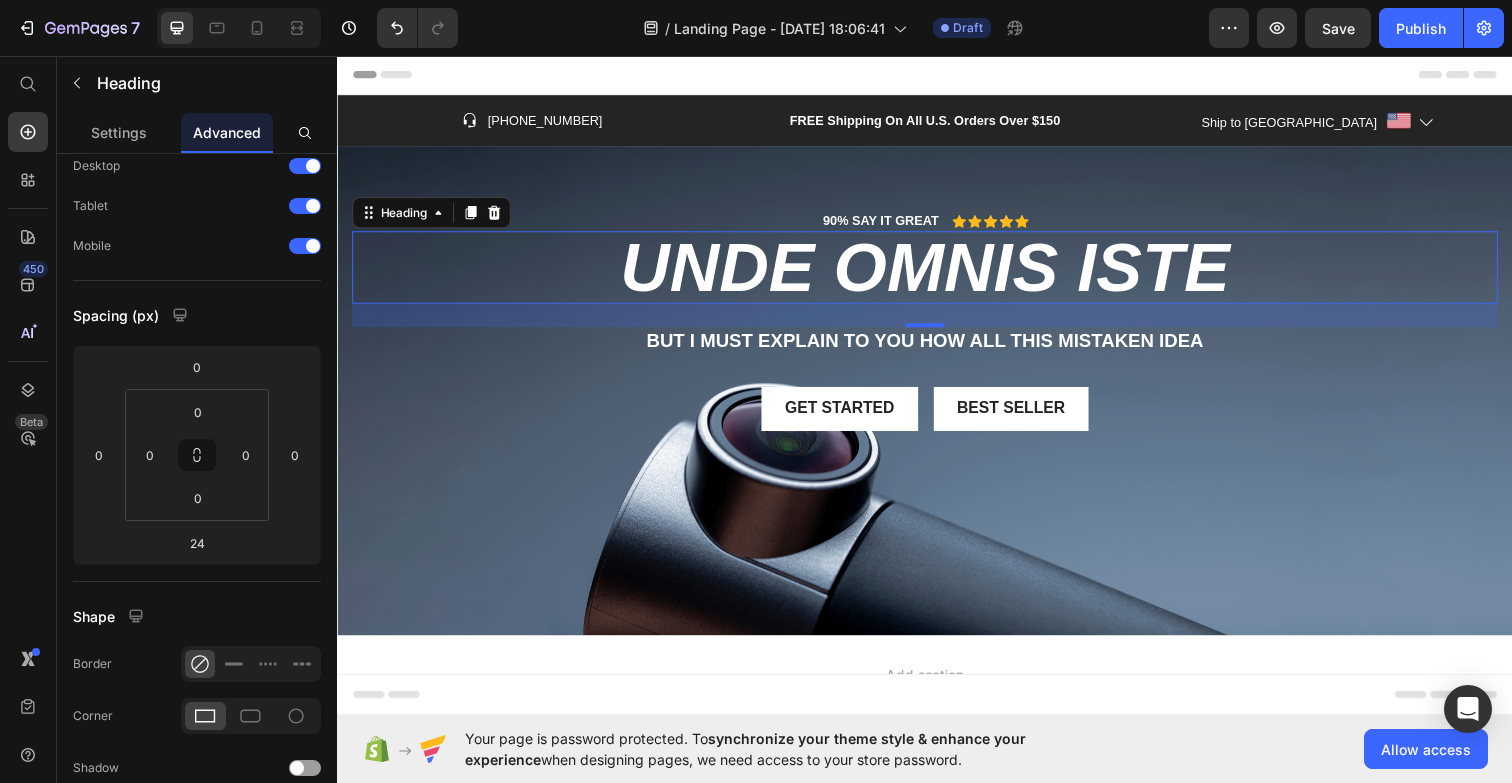 scroll, scrollTop: 0, scrollLeft: 0, axis: both 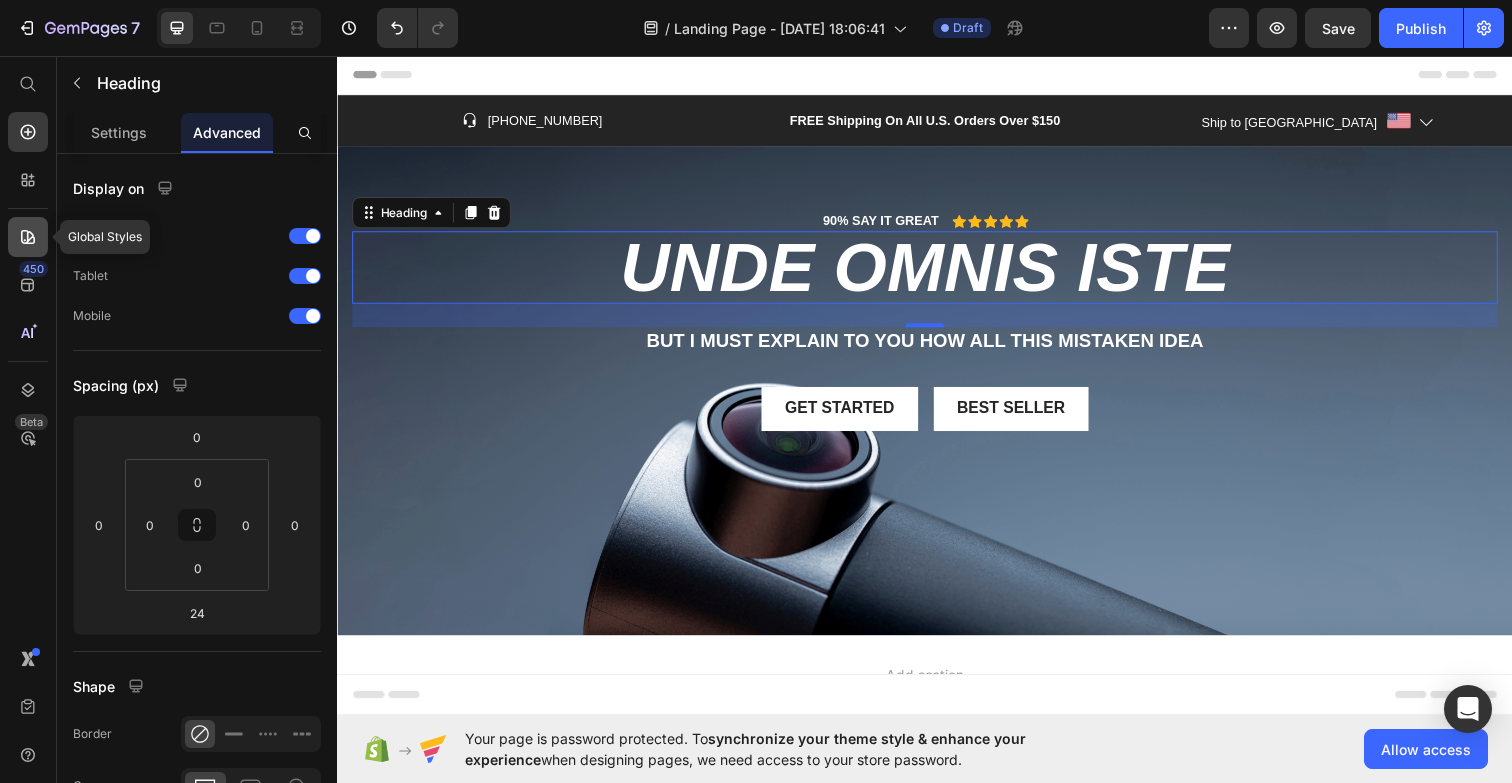 click 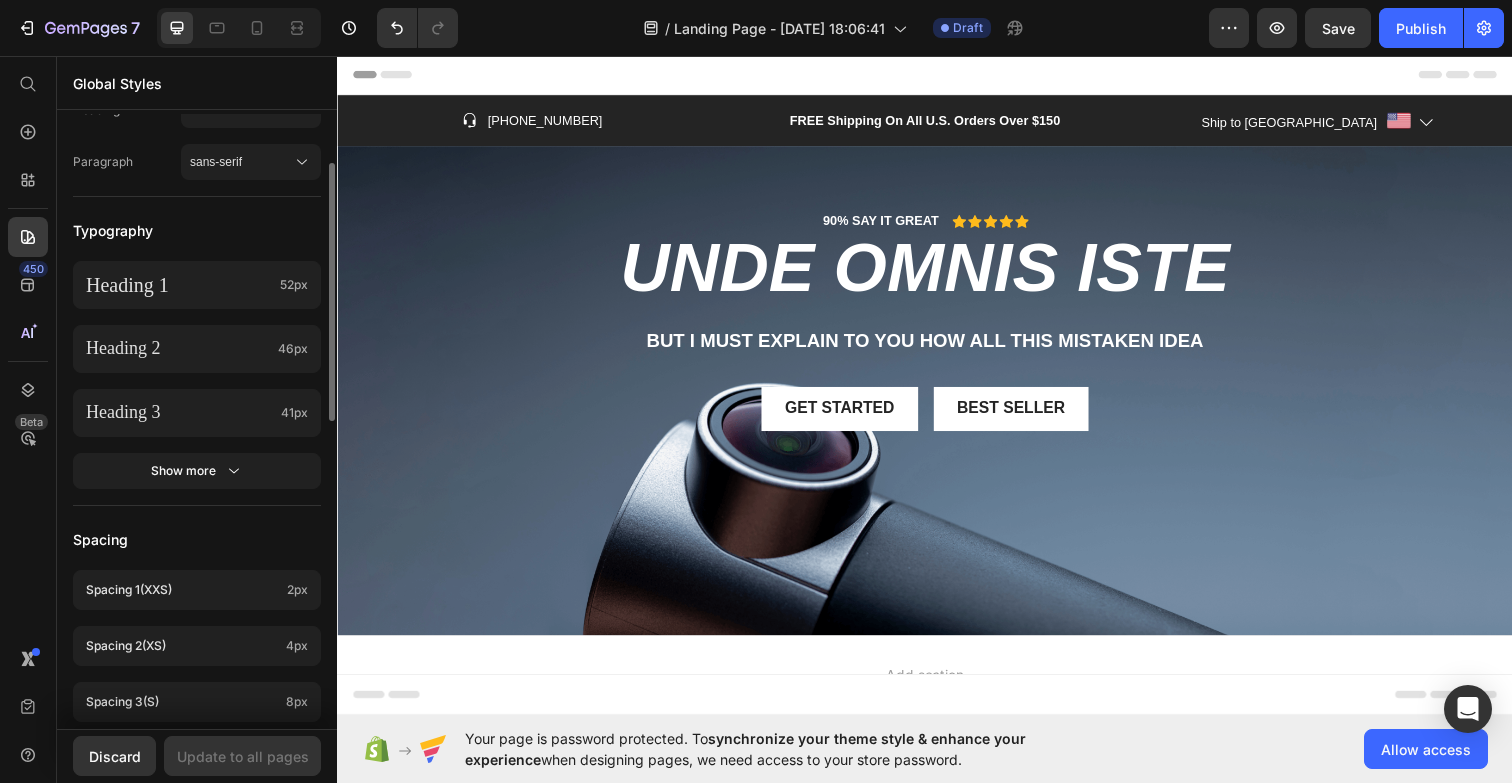 scroll, scrollTop: 0, scrollLeft: 0, axis: both 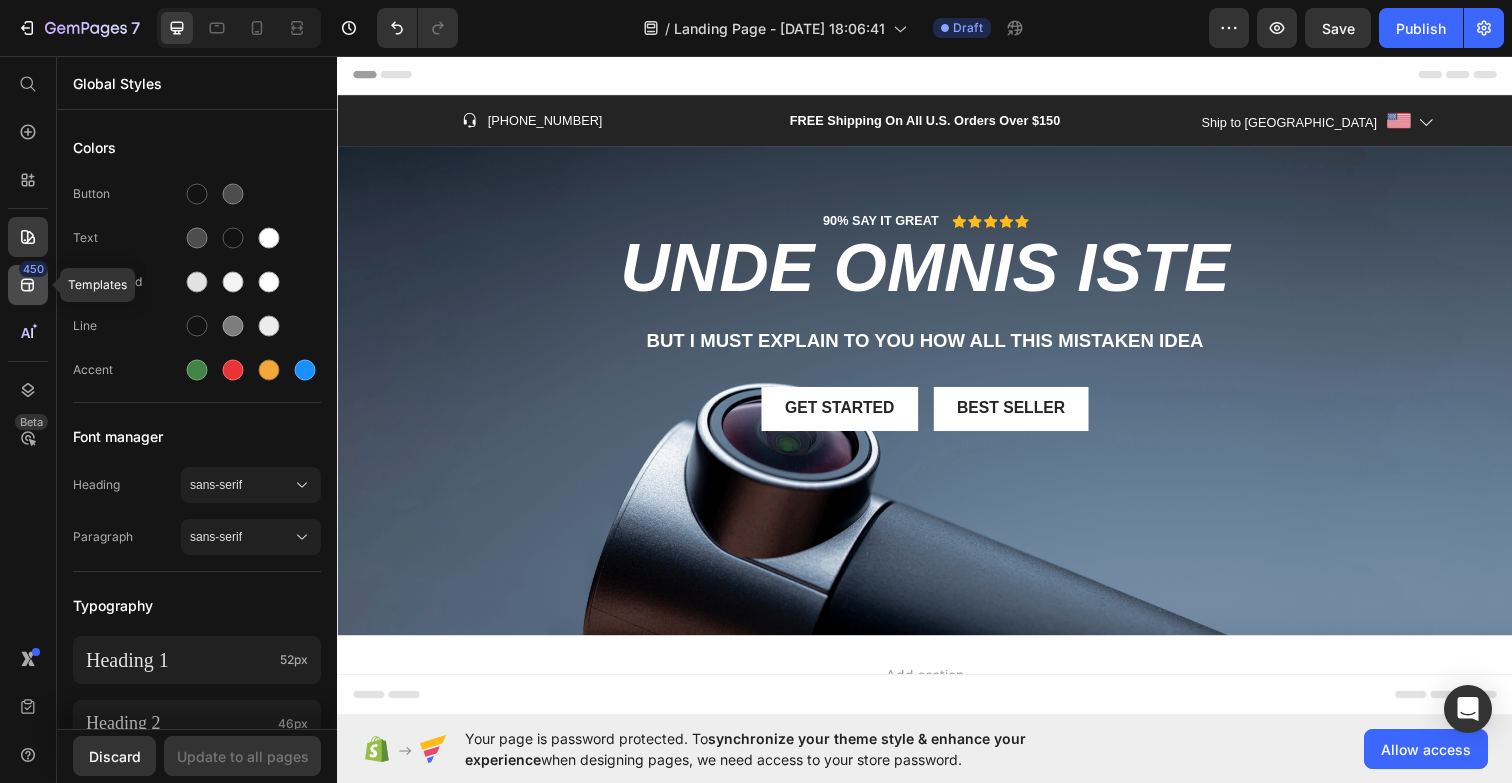 click 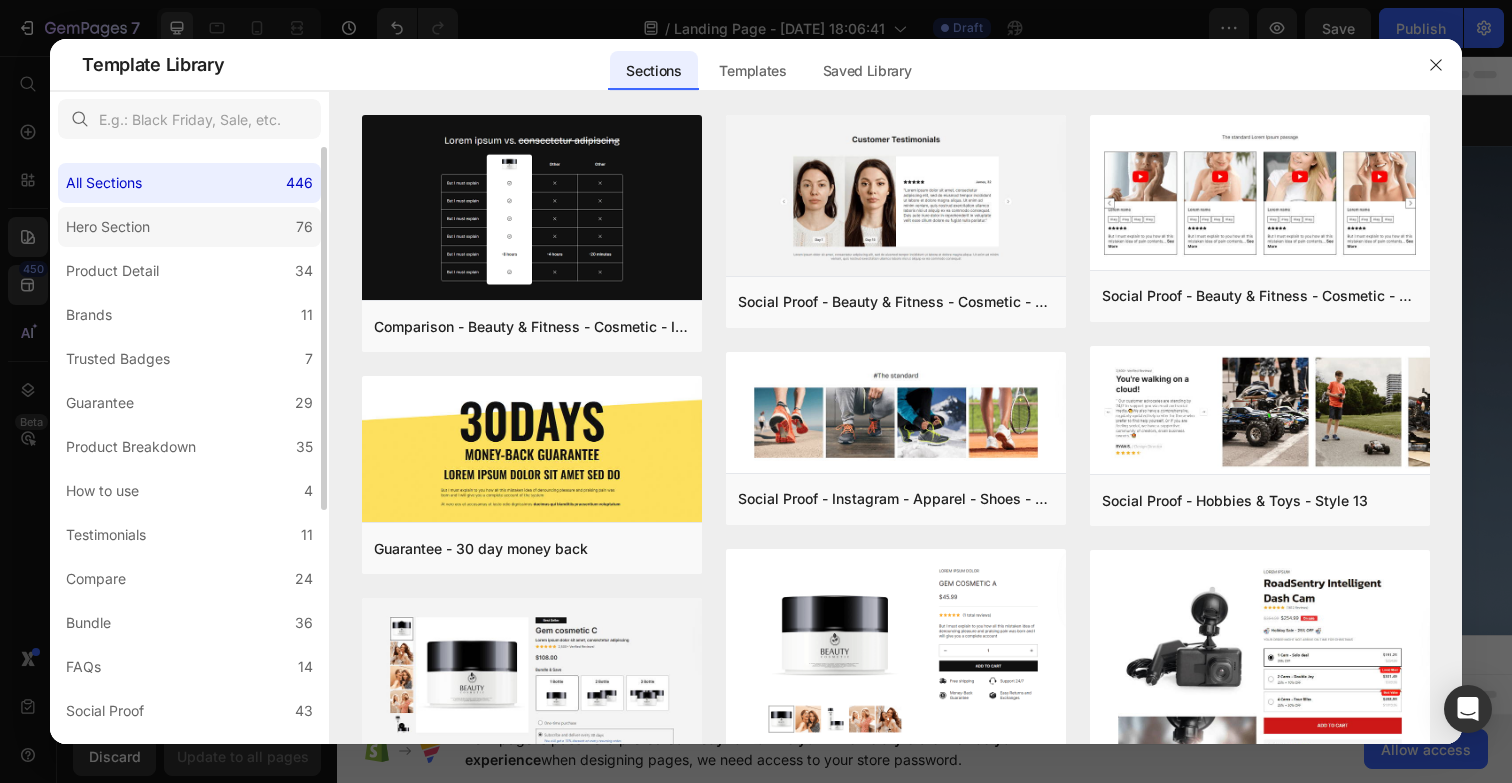 click on "Hero Section 76" 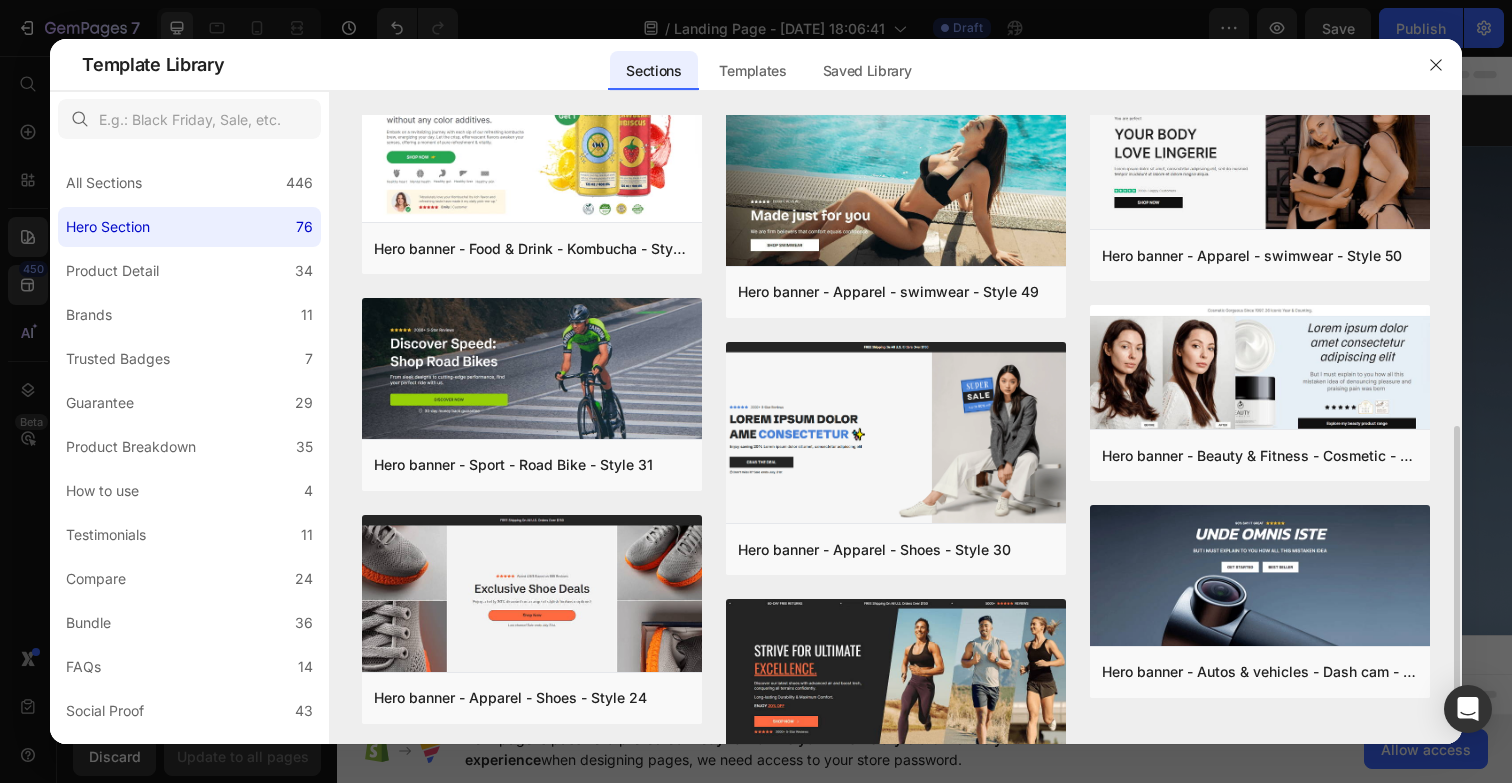 scroll, scrollTop: 845, scrollLeft: 0, axis: vertical 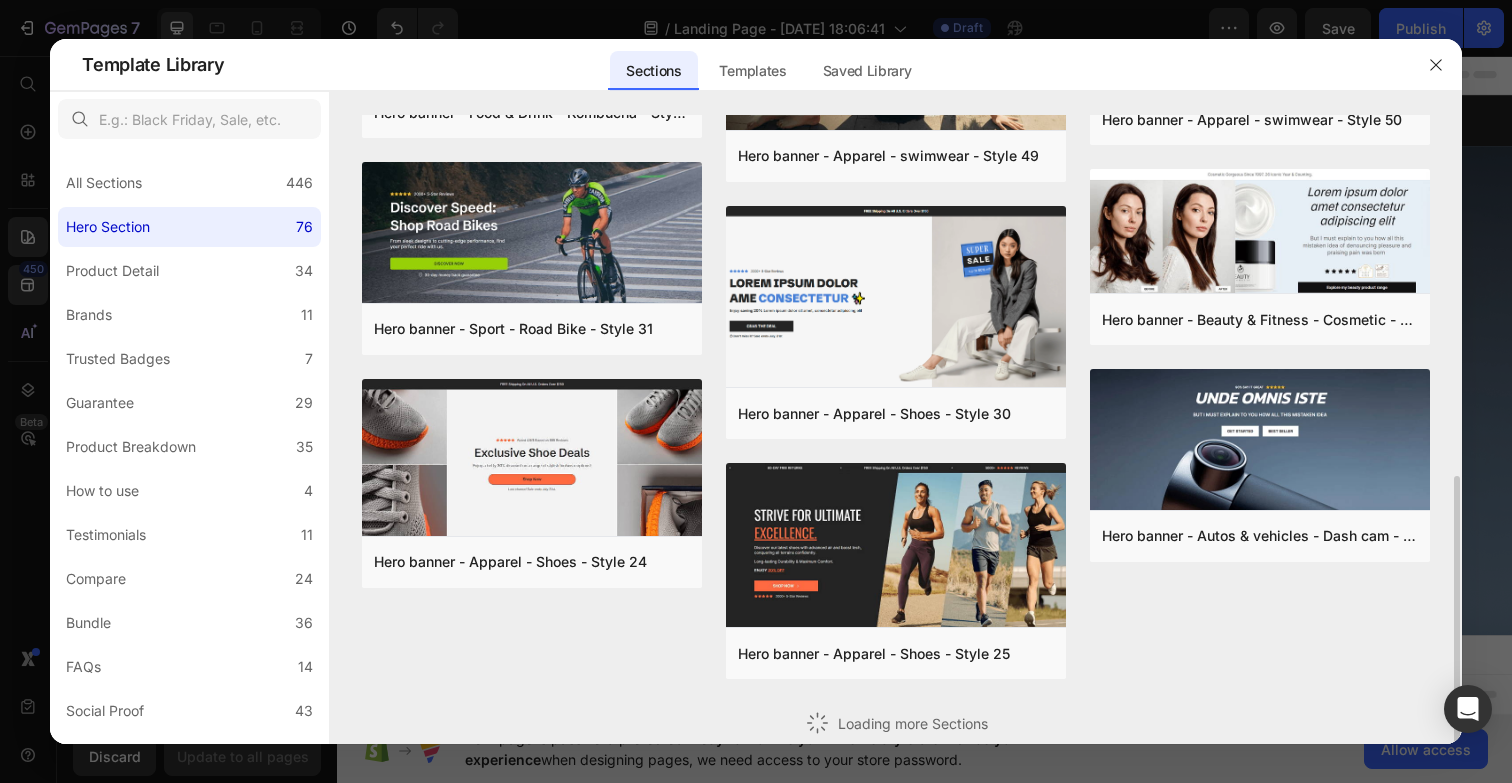 click on "Hero banner - Hobbies & Toys - RC Car - Style 40 Add to page  Preview  Hero banner - Pet & Animals - Cat Food - Style 43 Add to page  Preview  Hero banner - Beauty & Fitness - Cosmetic - Style 21 Add to page  Preview  Hero banner - Food & Drink - Kombucha - Style 34 Add to page  Preview  Hero banner - Sport - Road Bike - Style 31 Add to page  Preview  Hero banner - Apparel - Shoes - Style 24 Add to page  Preview  Hero Section - Benefit - Style 1 Add to page  Preview  Hero banner - Food & Drink - Kombucha - Style 33 Add to page  Preview  Hero banner - Beauty & Fitness - Cosmetic - Style 20 Add to page  Preview  Hero banner - Apparel - swimwear - Style 49 Add to page  Preview  Hero banner - Apparel - Shoes - Style 30 Add to page  Preview  Hero banner - Apparel - Shoes - Style 25 Add to page  Preview  Hero banner - Autos & Vehicles - Dash Cam - Style 17 Add to page  Preview  Hero banner - Home & Garden - Lamp - Style 47 Add to page  Preview  Hero banner - People & Society - Notebook - Style 38 Add to page" at bounding box center [895, -14] 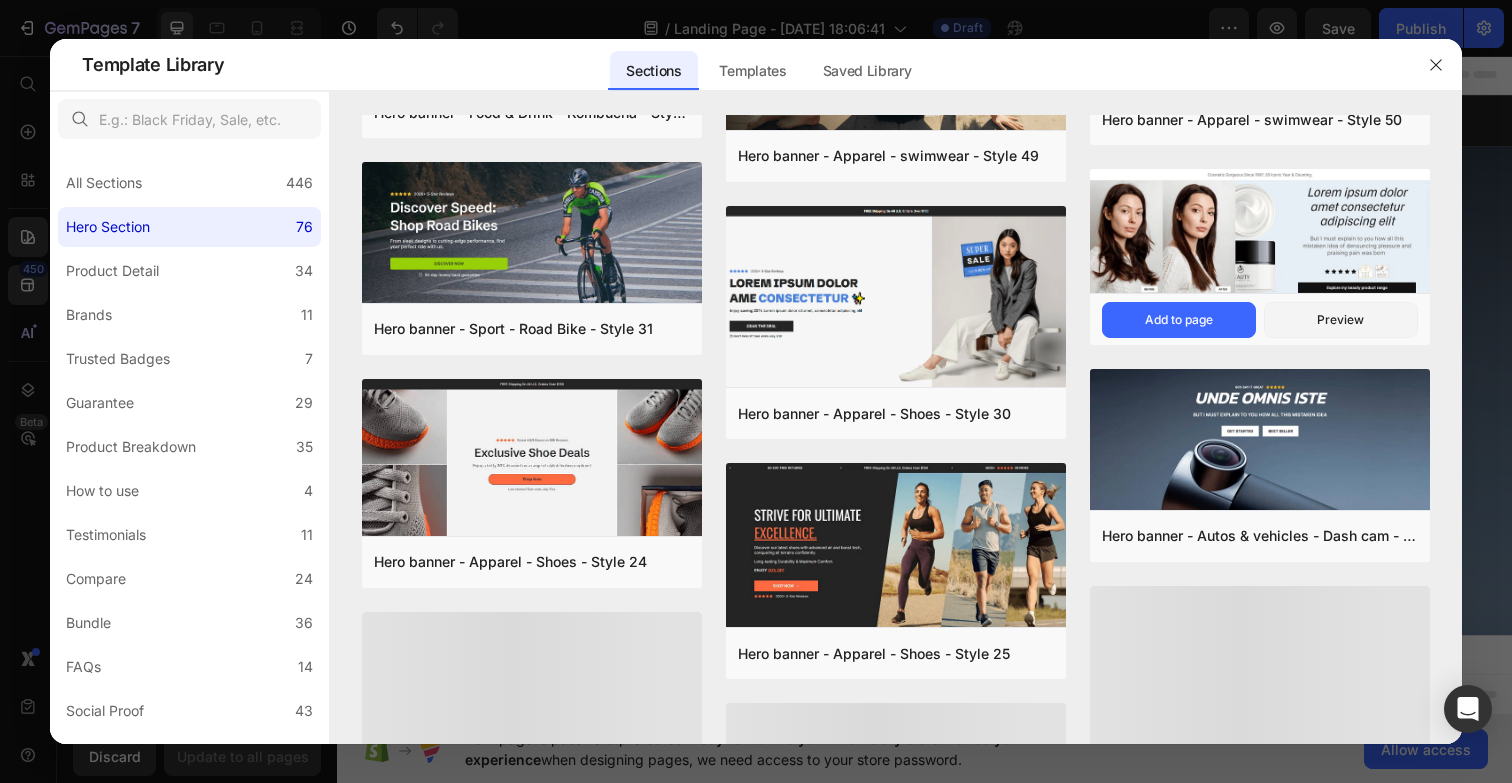 scroll, scrollTop: 445, scrollLeft: 0, axis: vertical 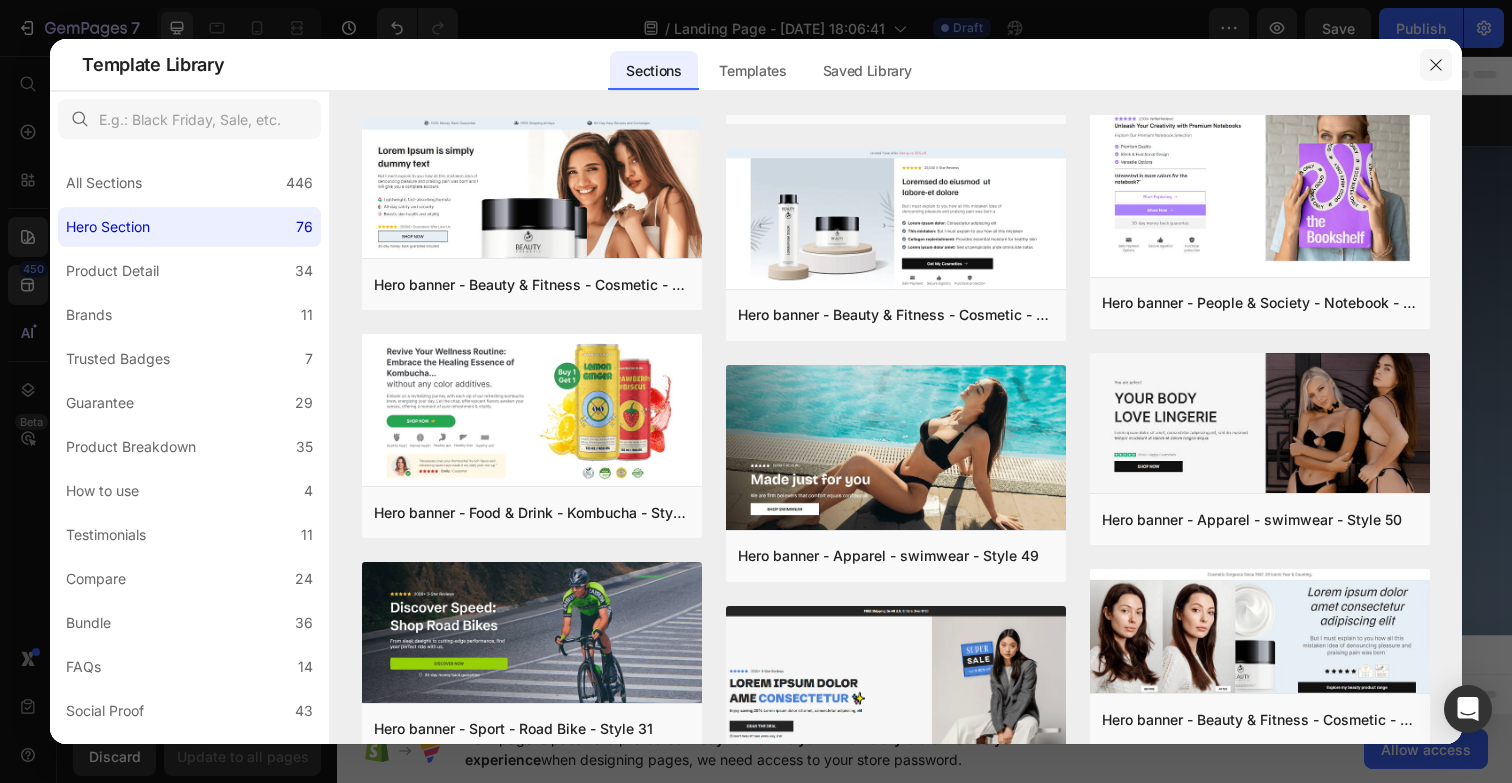 click 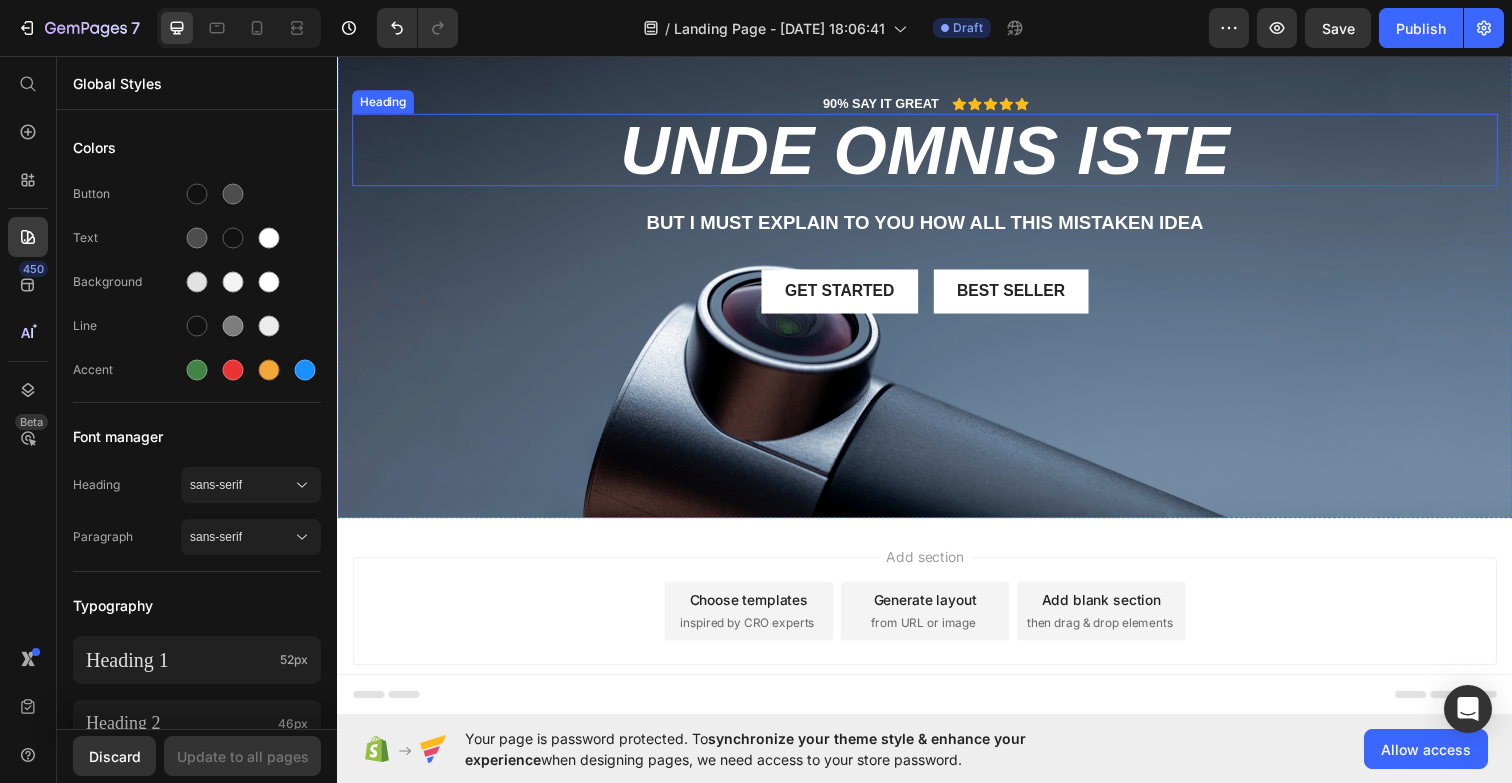 scroll, scrollTop: 164, scrollLeft: 0, axis: vertical 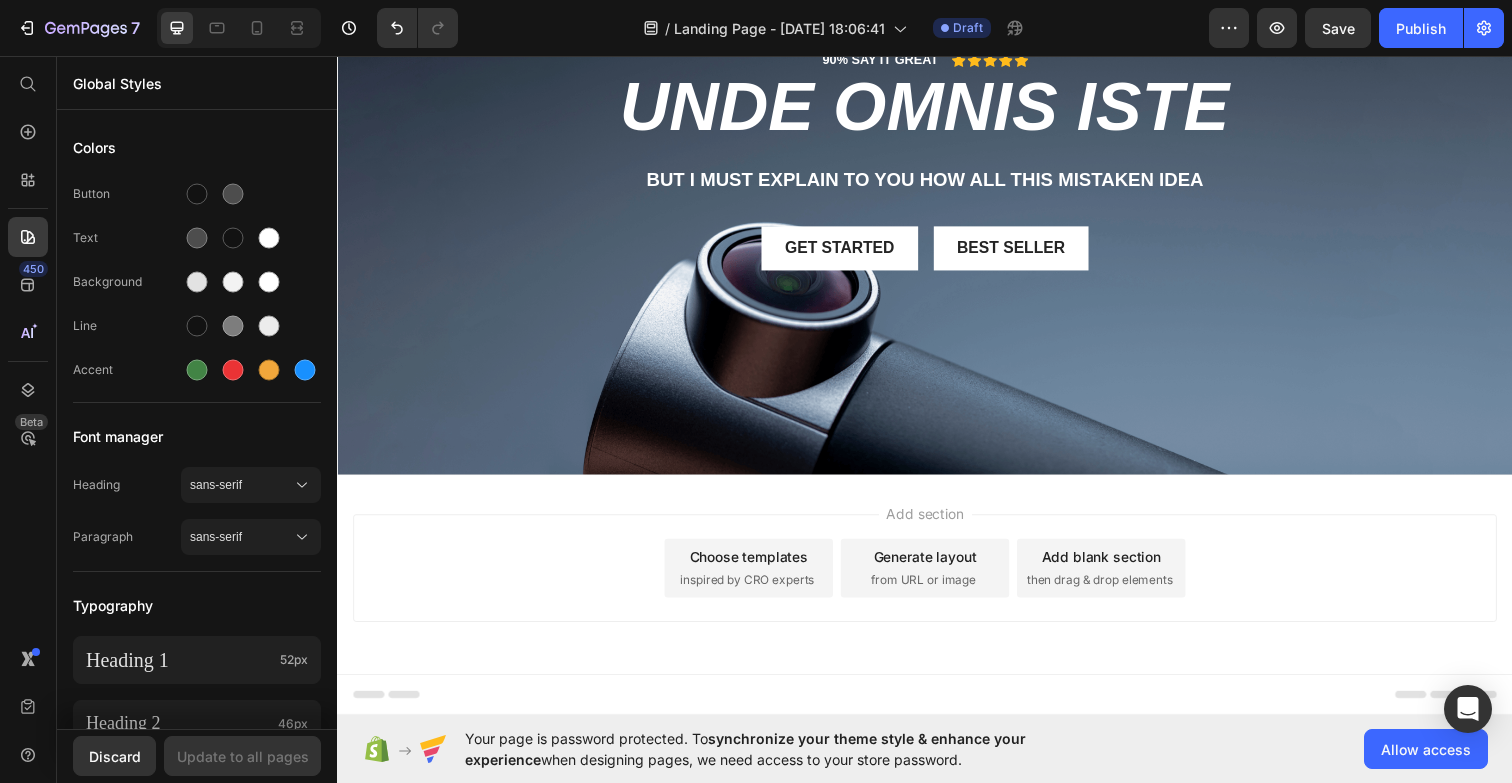 click on "from URL or image" at bounding box center [935, 591] 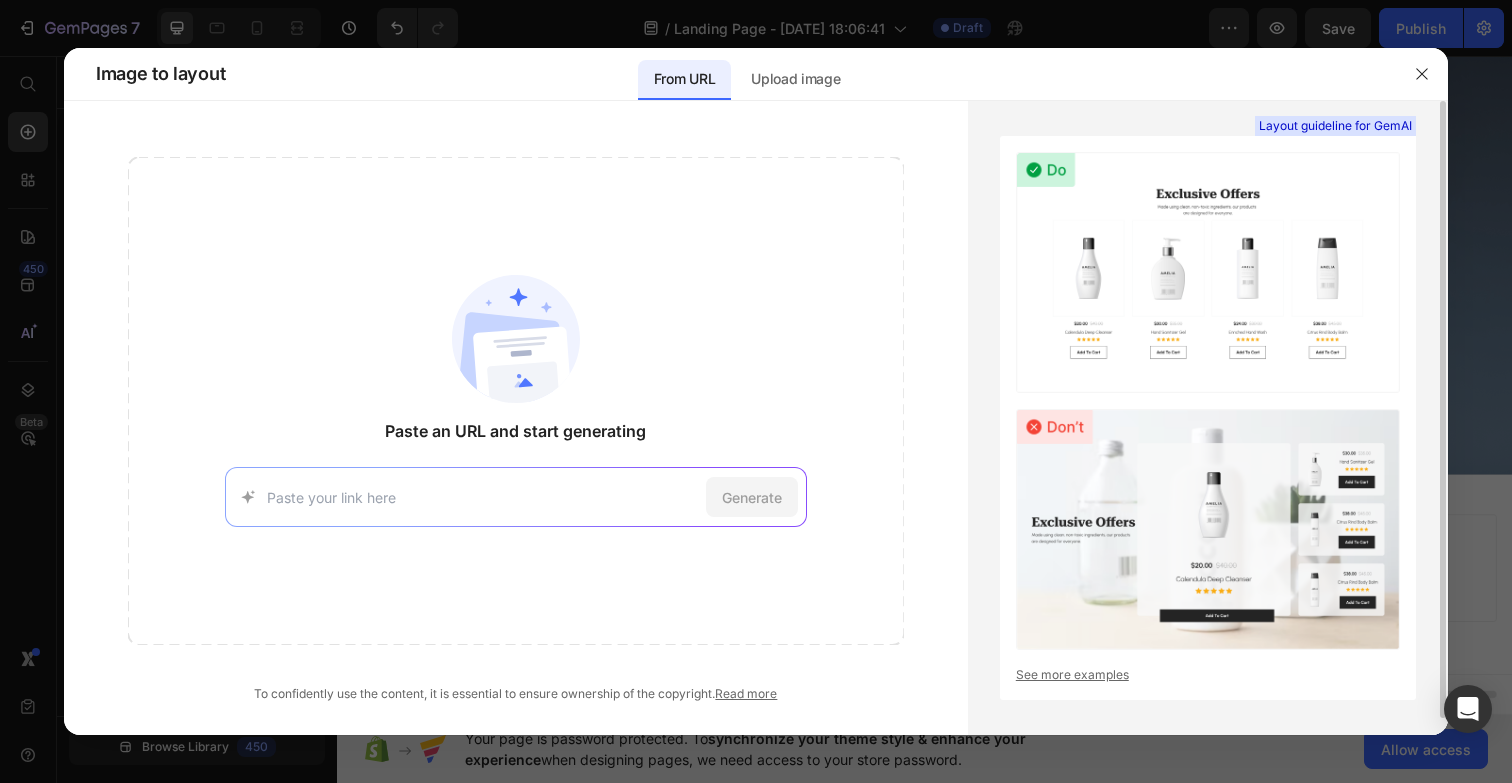 scroll, scrollTop: 17, scrollLeft: 0, axis: vertical 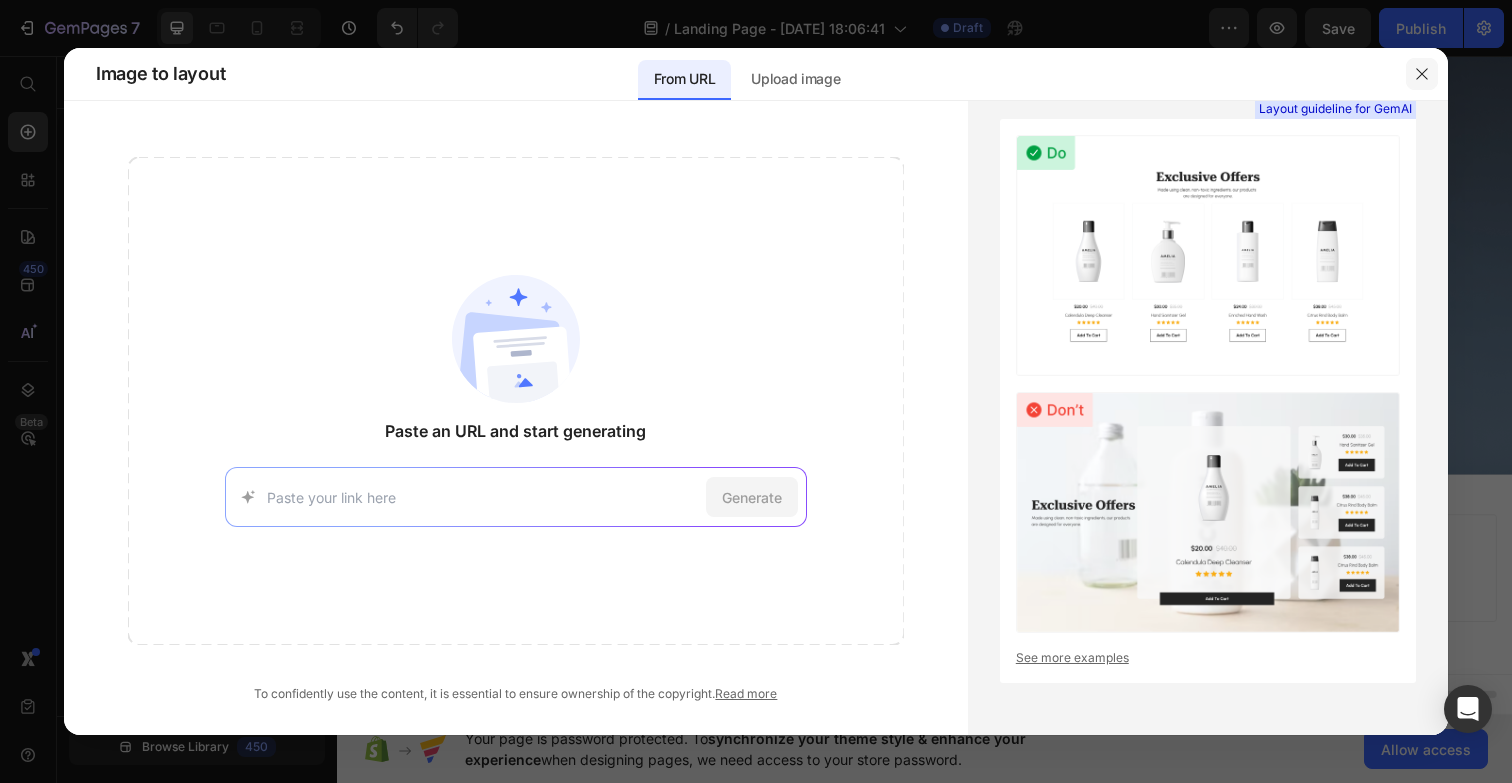 click 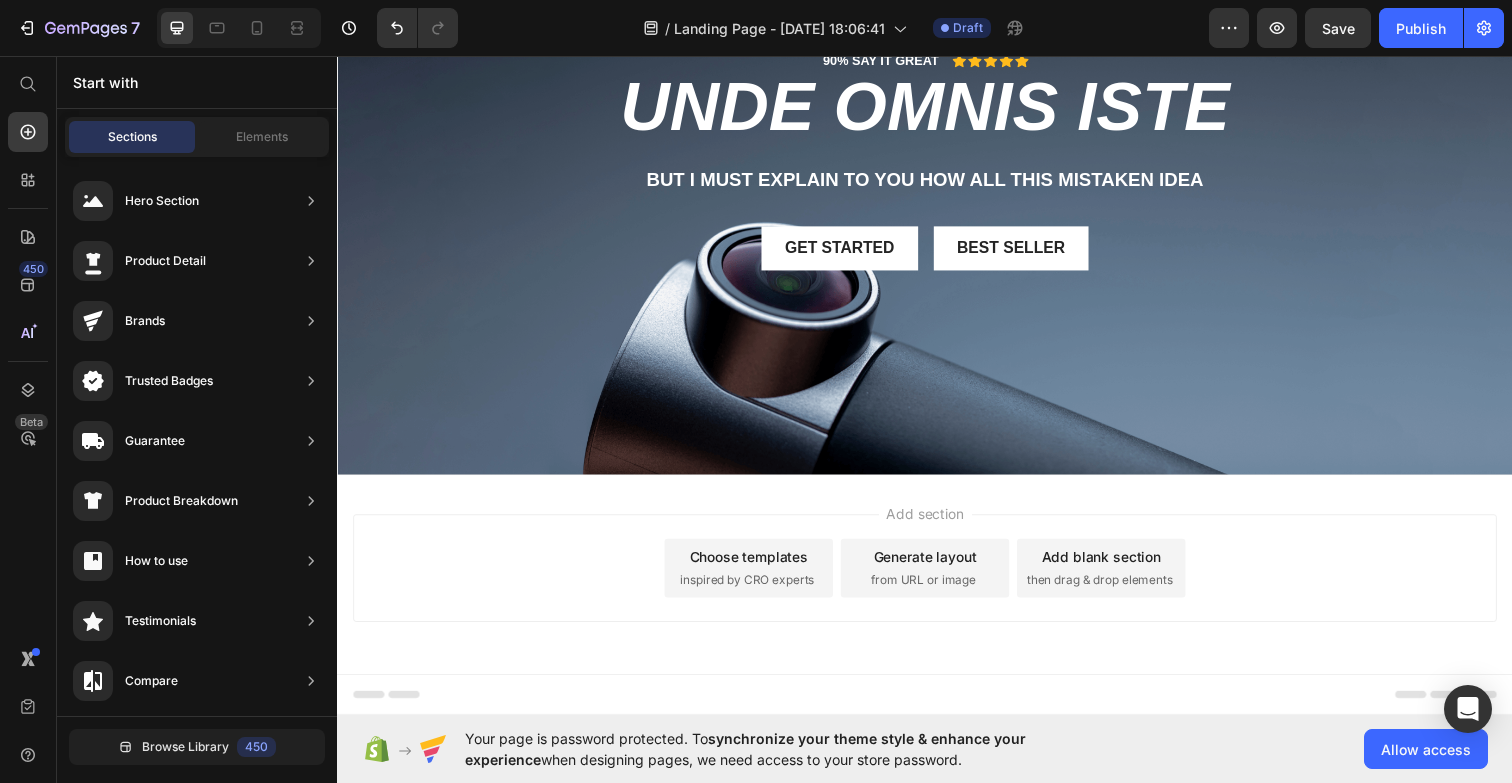 click on "Add blank section then drag & drop elements" at bounding box center (1117, 579) 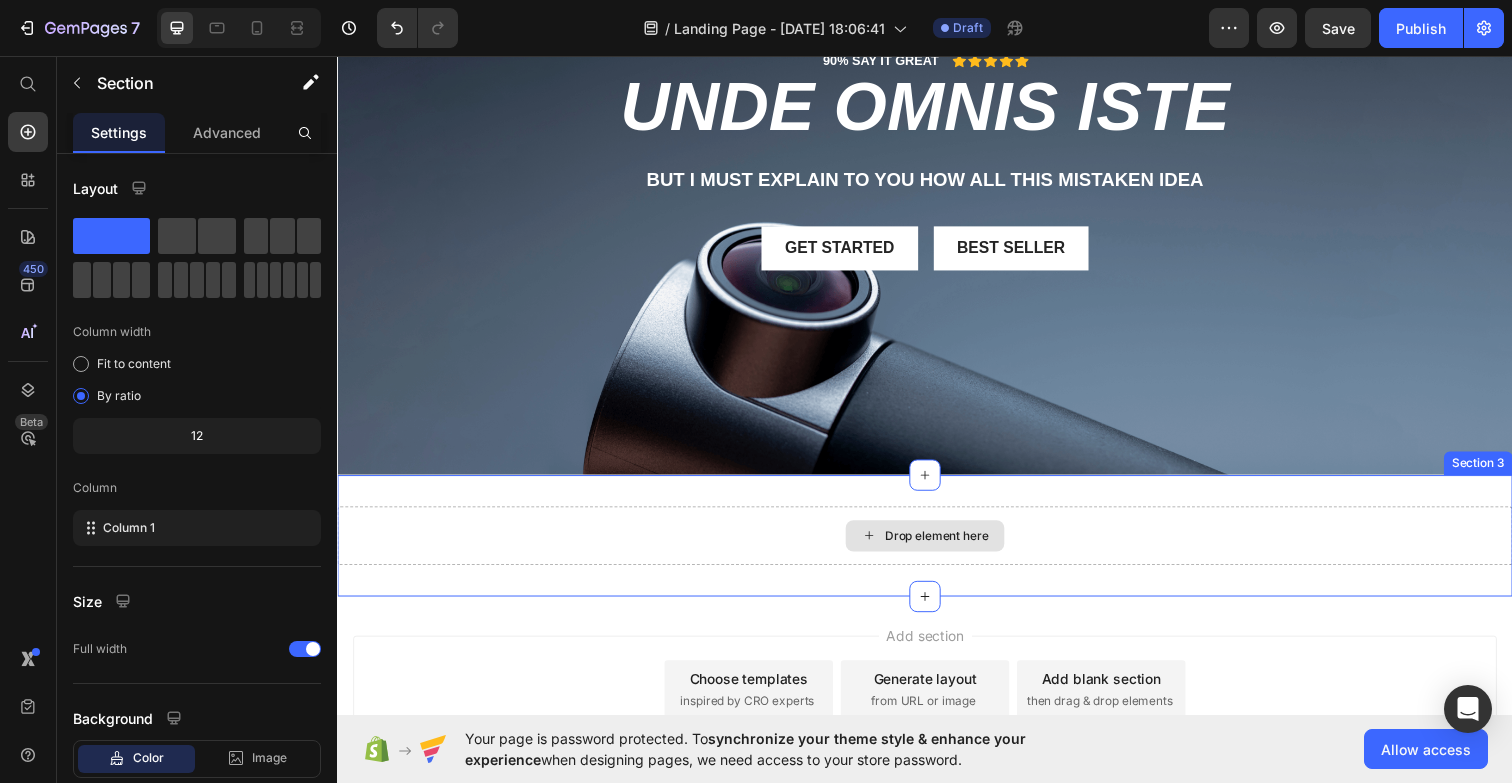click on "Drop element here" at bounding box center (937, 546) 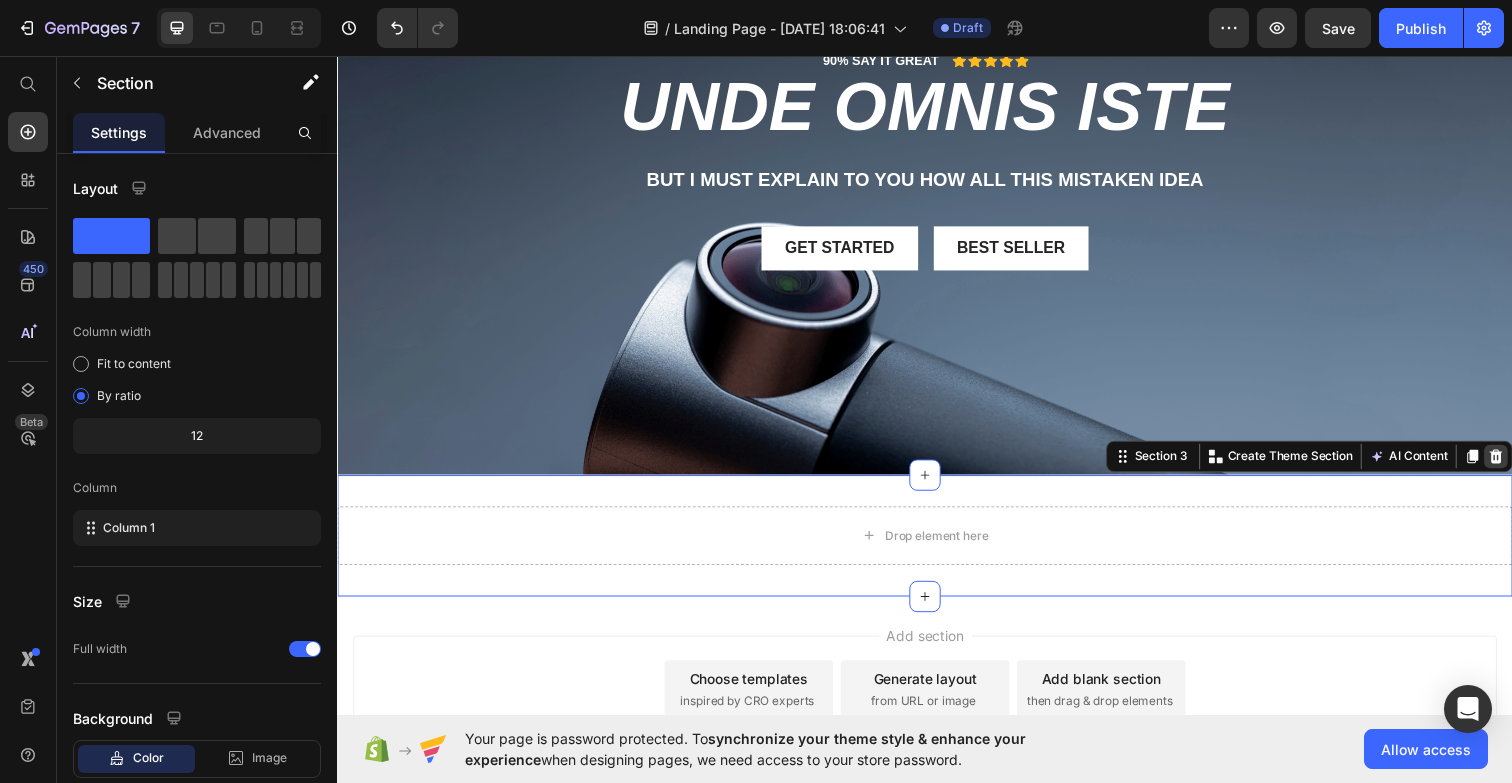 click 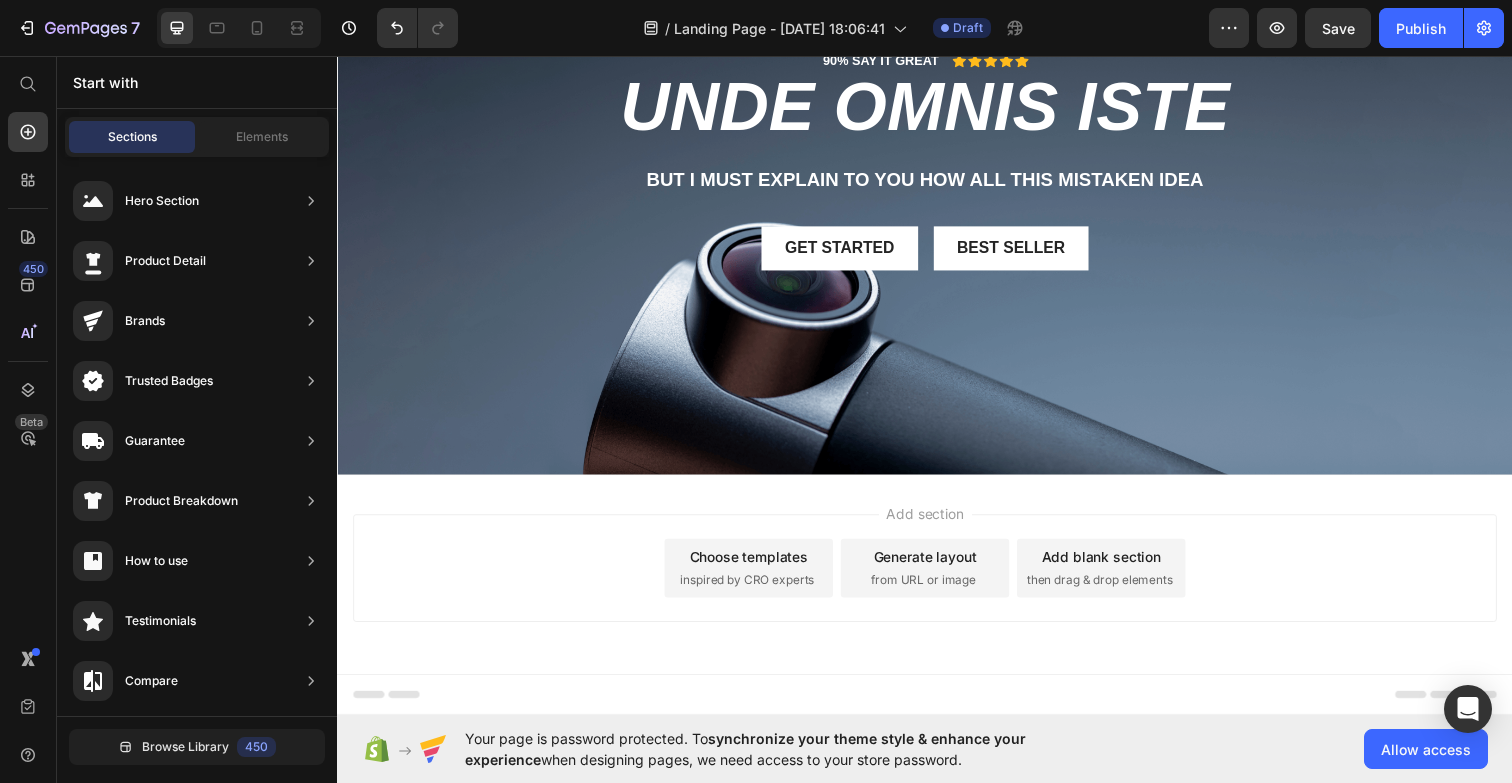 click on "Choose templates inspired by CRO experts" at bounding box center (757, 579) 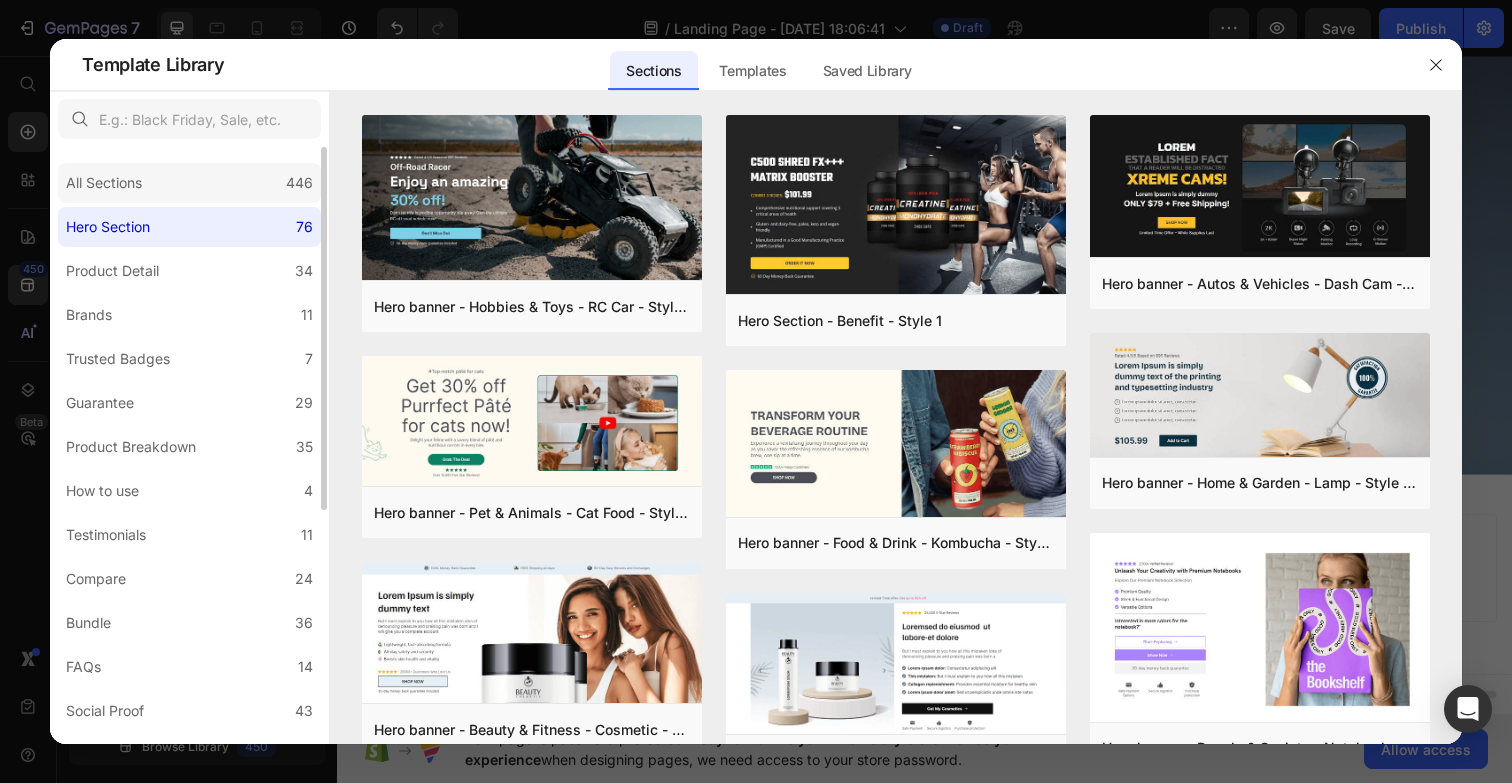 click on "All Sections" at bounding box center [108, 183] 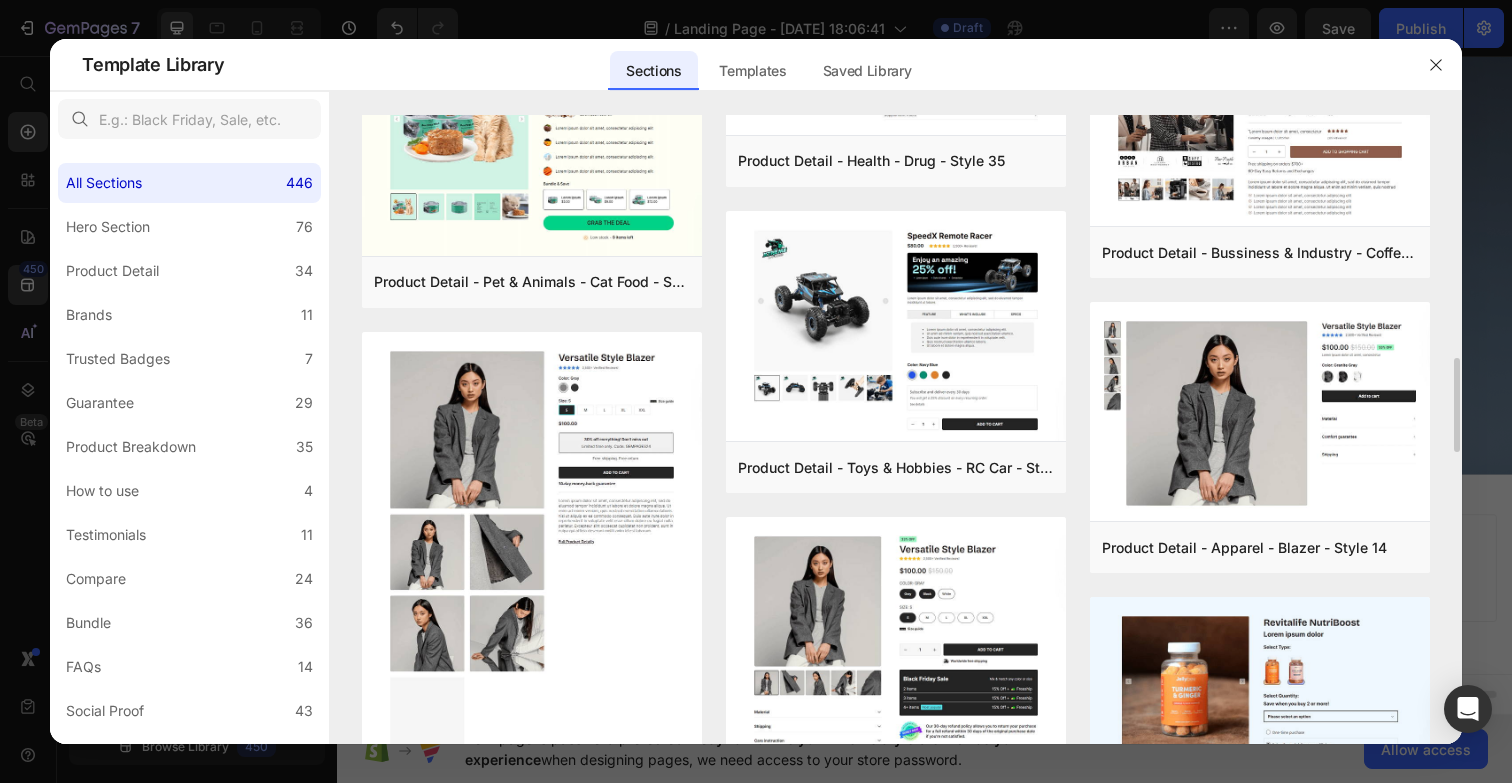 scroll, scrollTop: 3140, scrollLeft: 0, axis: vertical 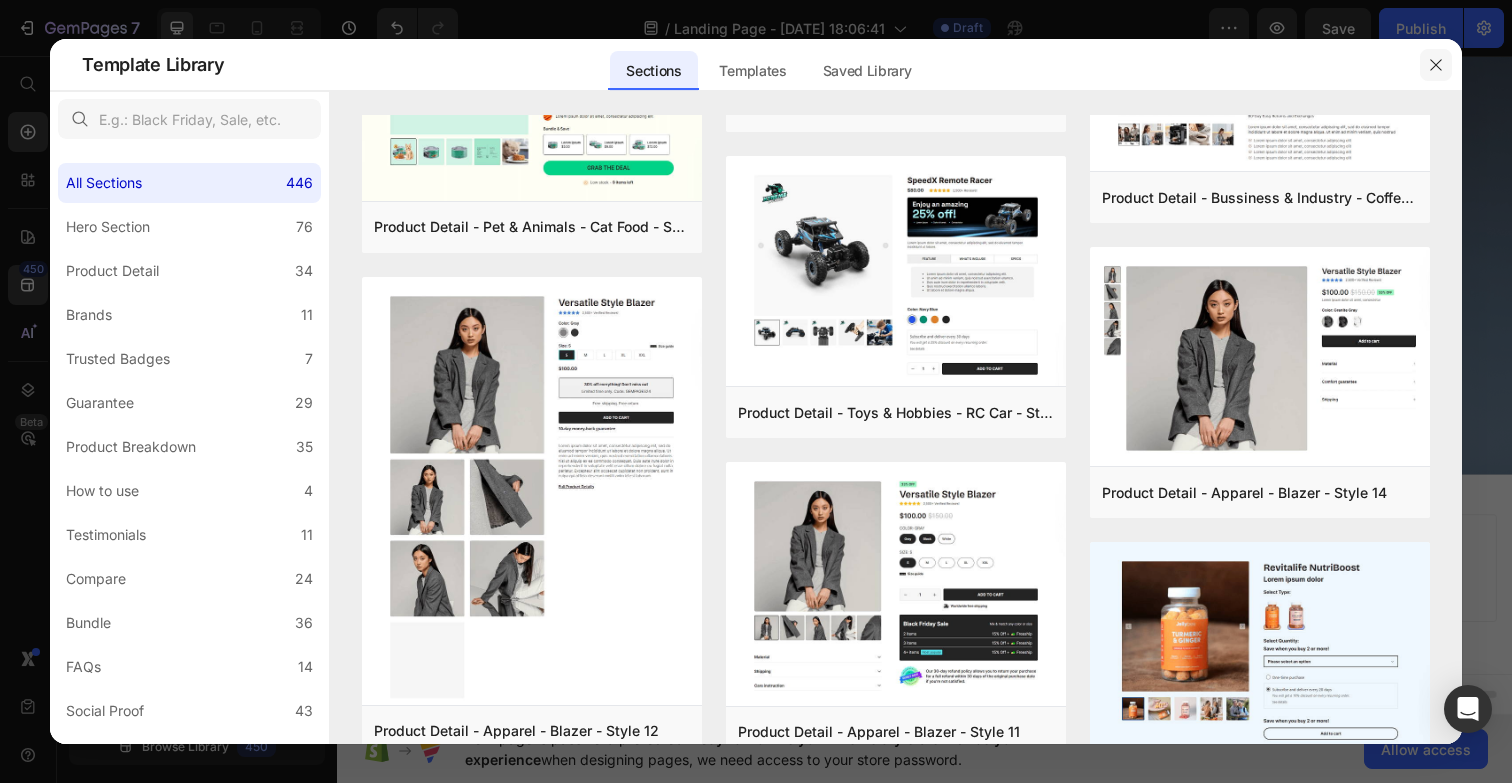 click 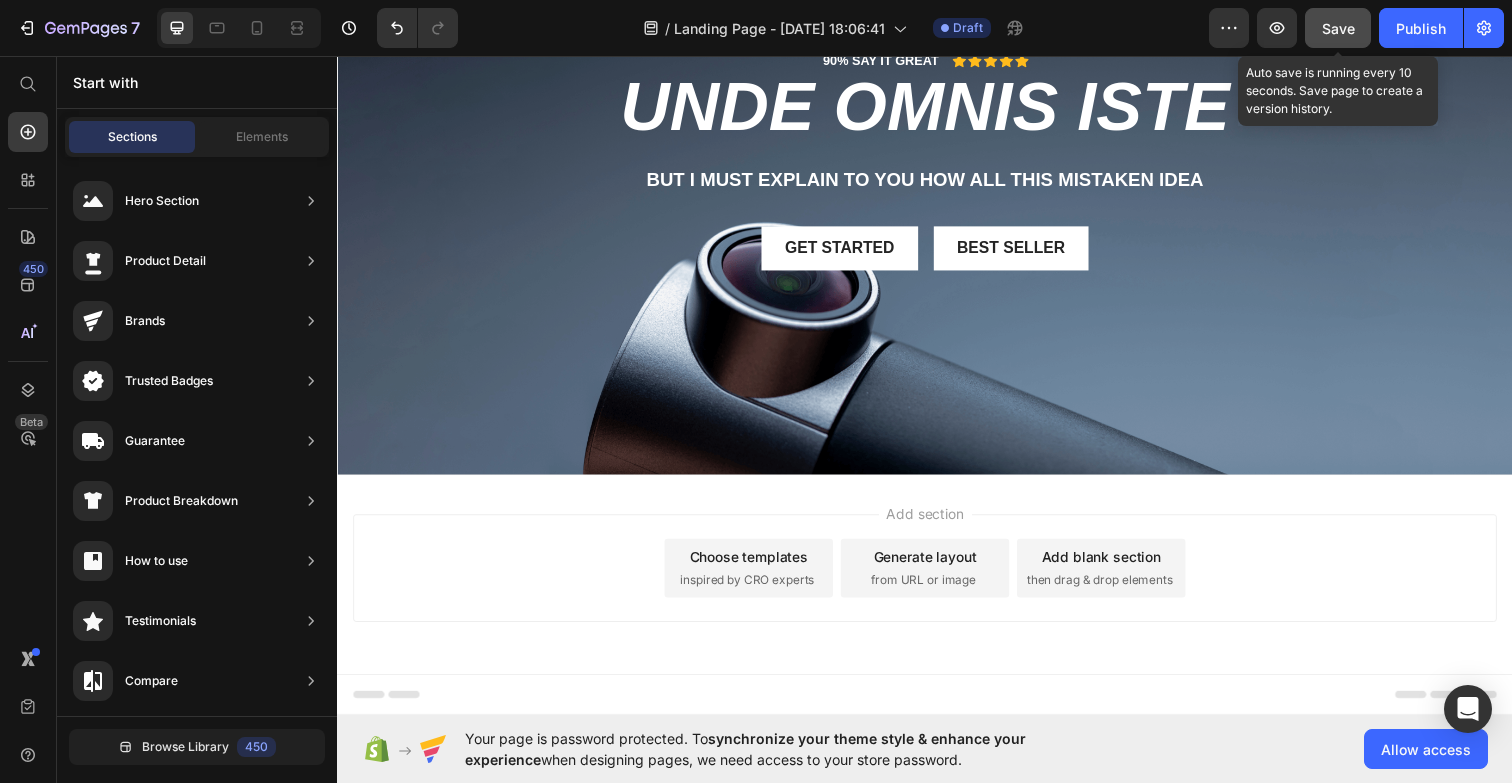 click on "Save" at bounding box center [1338, 28] 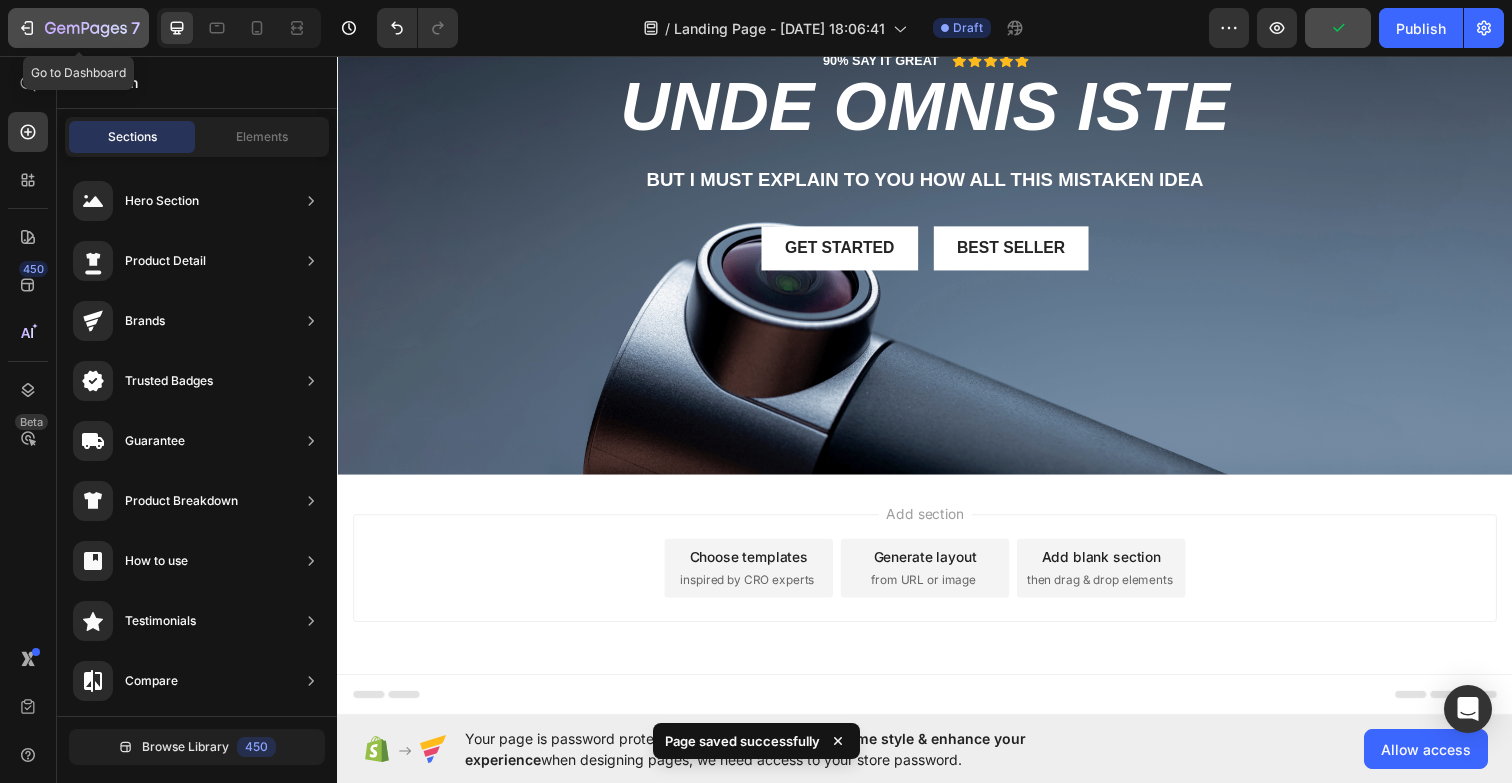 click 